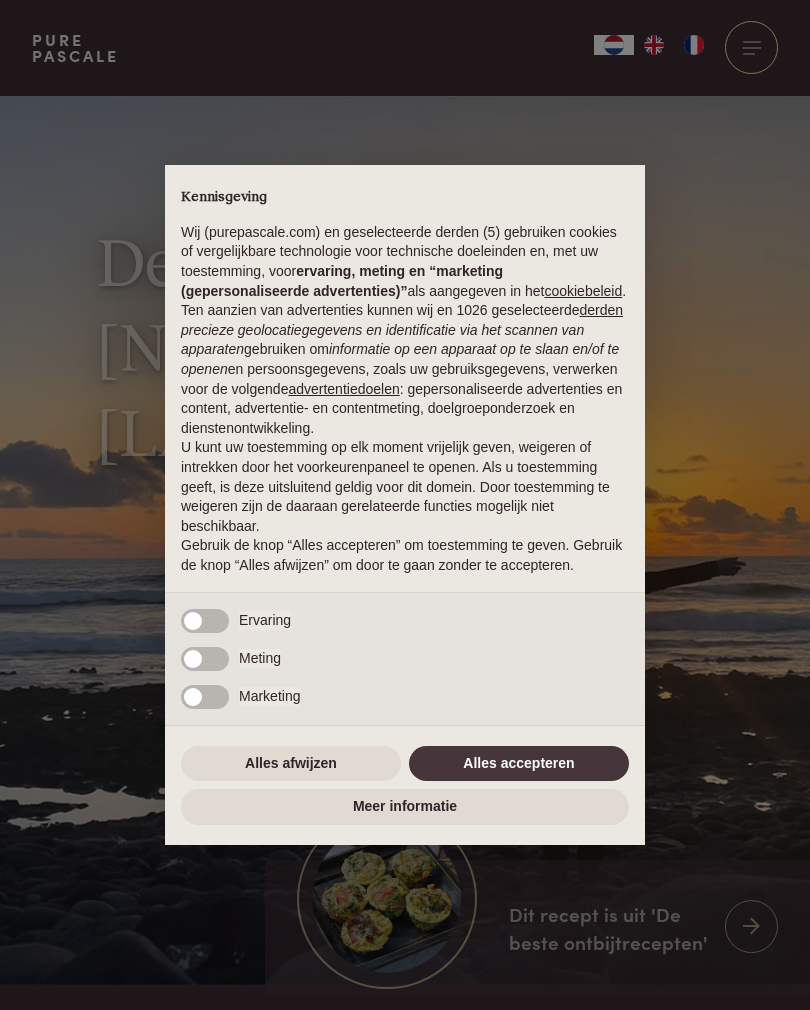 scroll, scrollTop: 0, scrollLeft: 0, axis: both 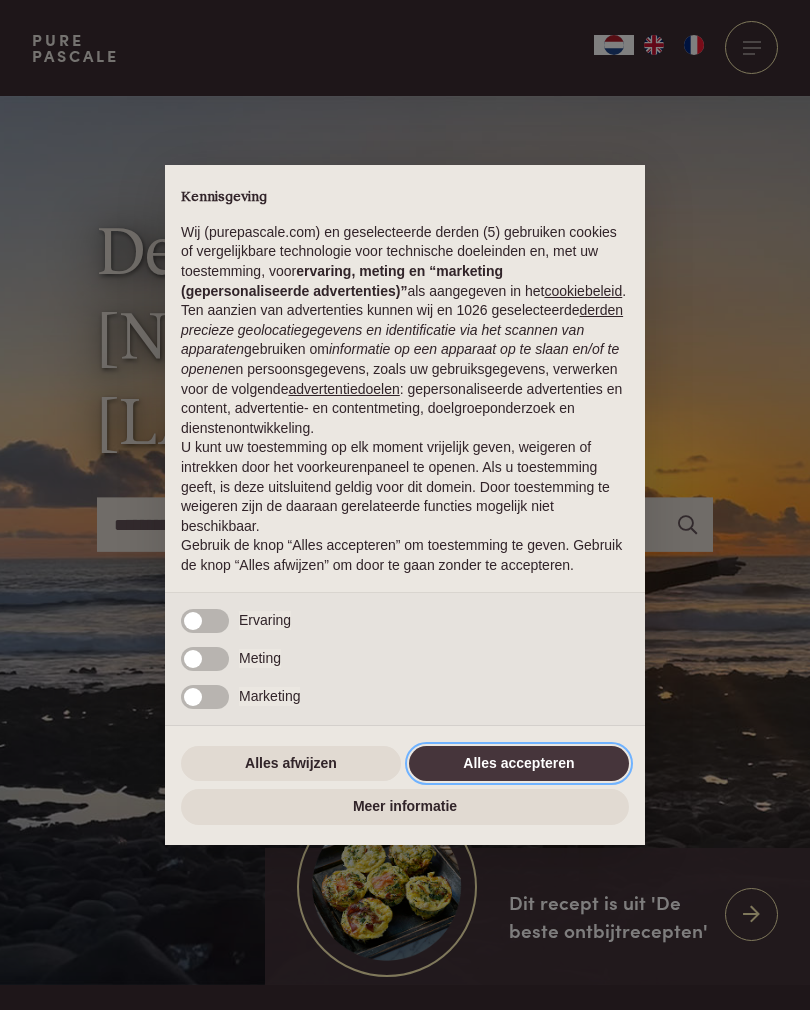 click on "Alles accepteren" at bounding box center [519, 764] 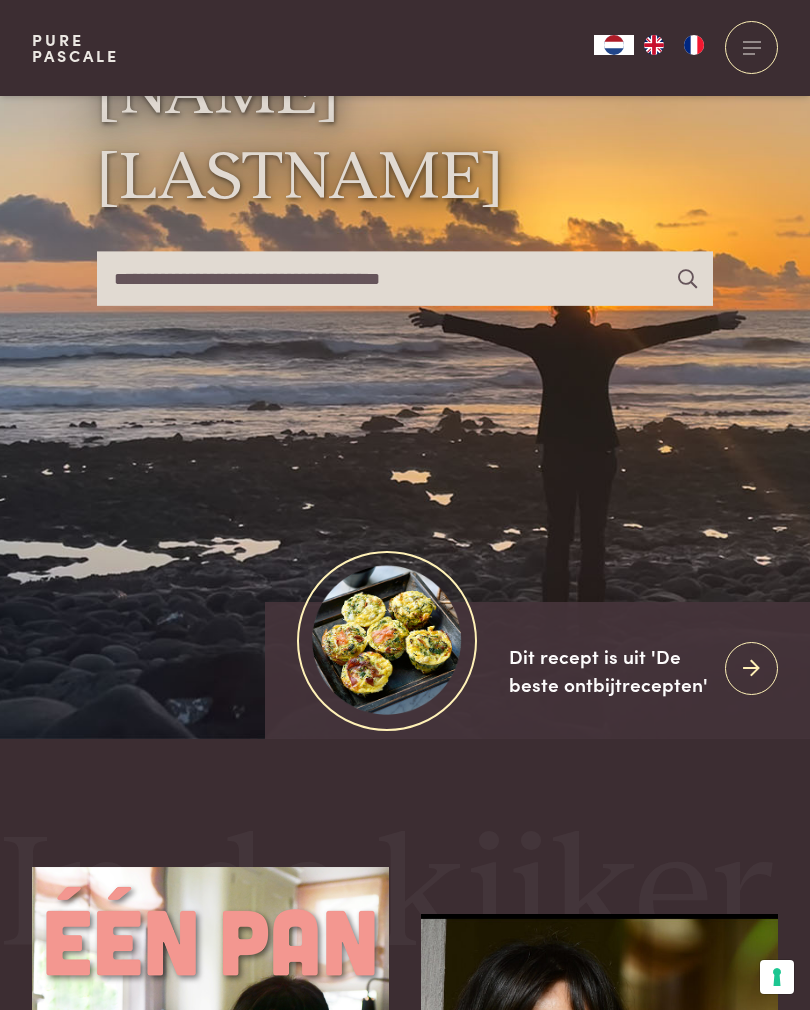 scroll, scrollTop: 470, scrollLeft: 0, axis: vertical 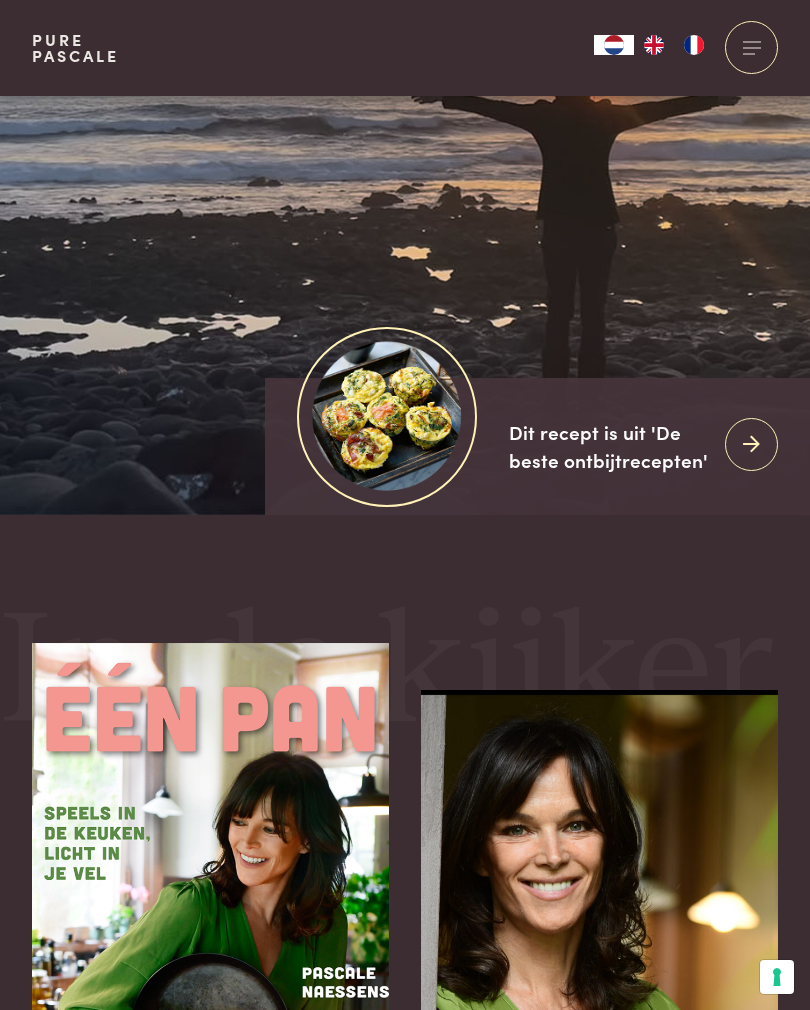click at bounding box center (751, 444) 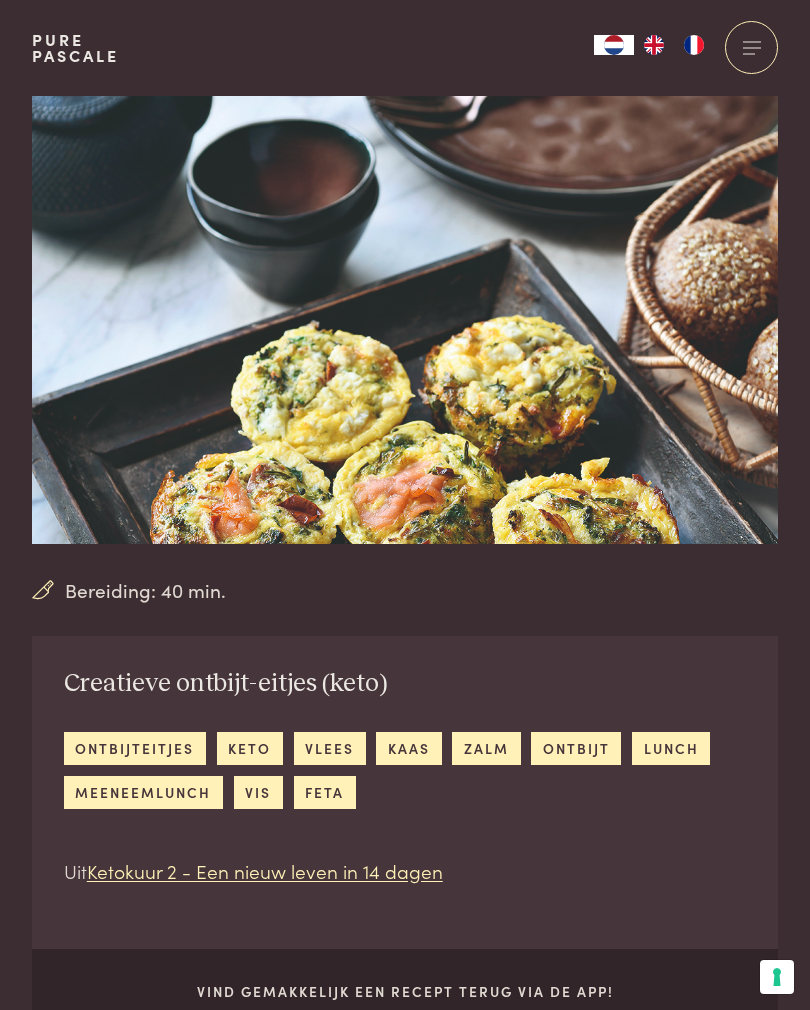 scroll, scrollTop: 0, scrollLeft: 0, axis: both 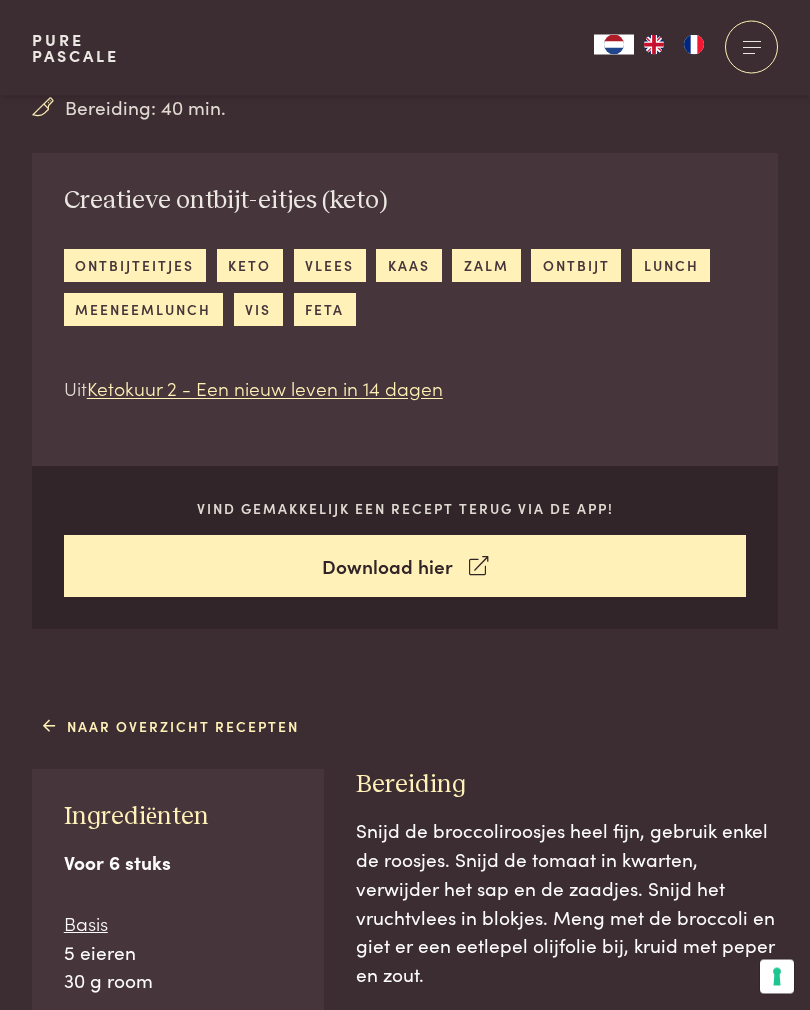 click on "Ketokuur 2 - Een nieuw leven in 14 dagen" at bounding box center [265, 388] 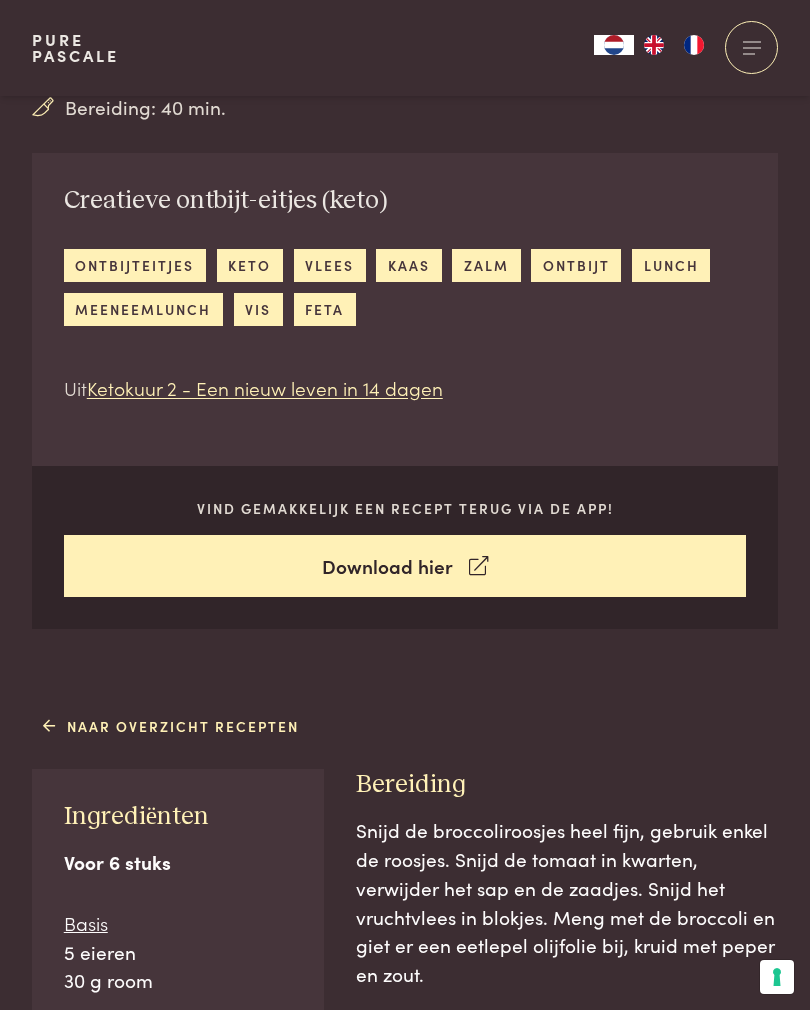 click on "keto" at bounding box center [250, 265] 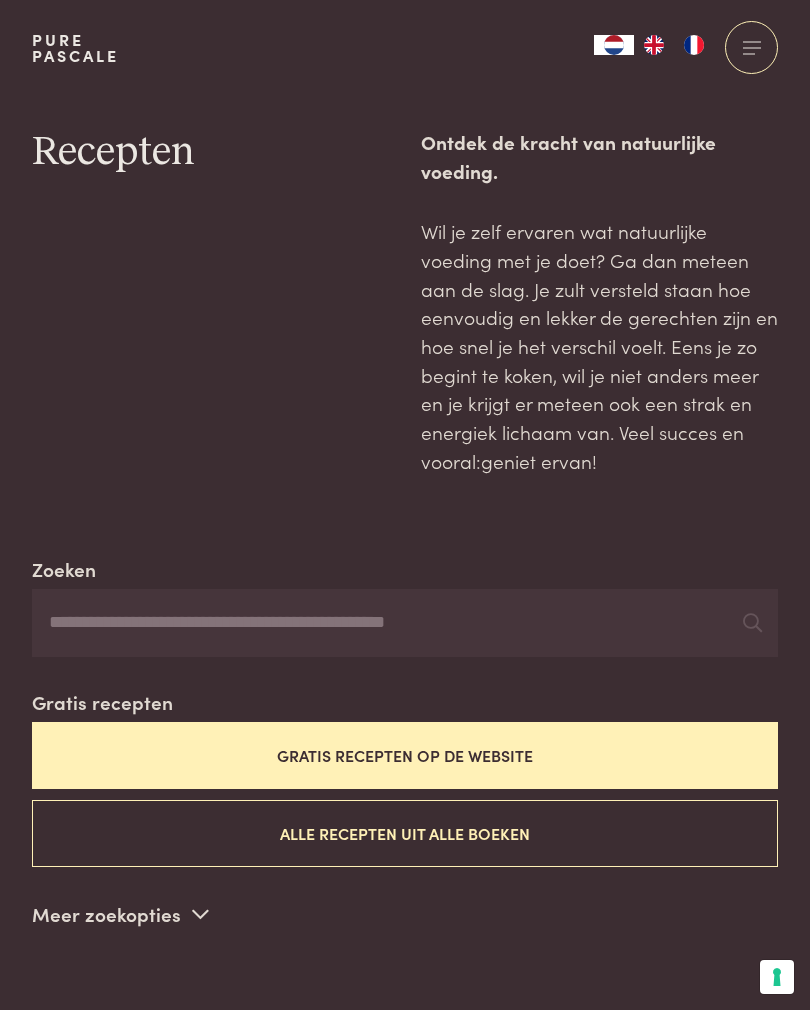 scroll, scrollTop: 0, scrollLeft: 0, axis: both 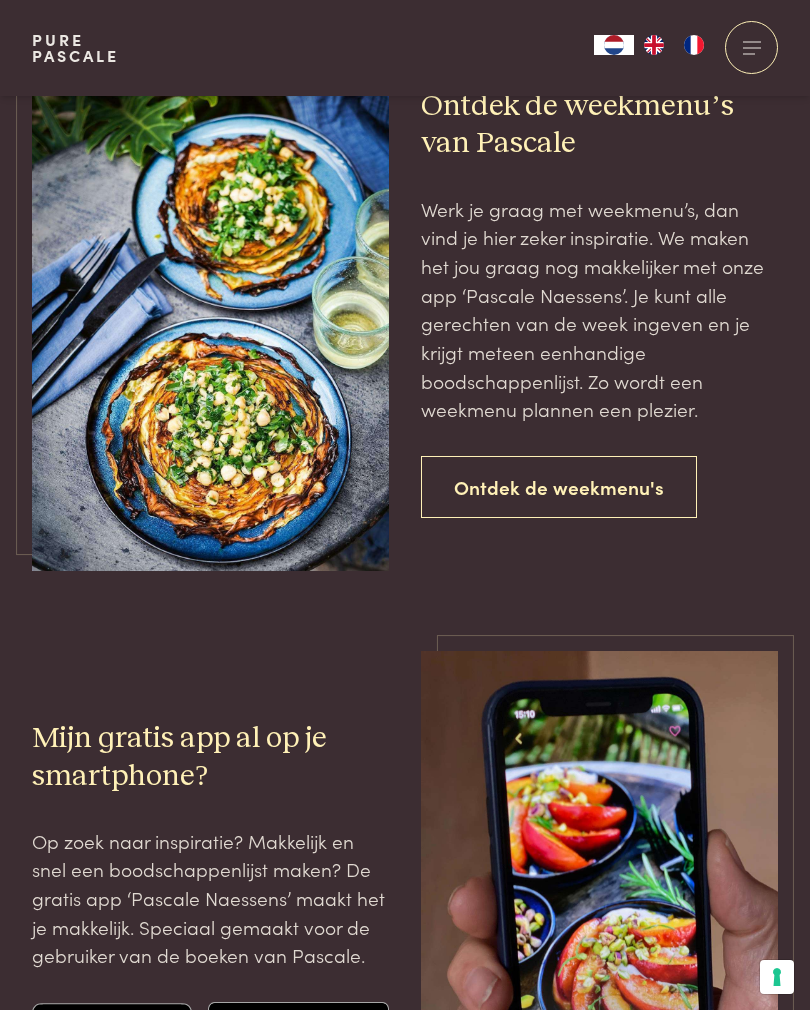 click on "Ontdek de weekmenu's" at bounding box center [559, 487] 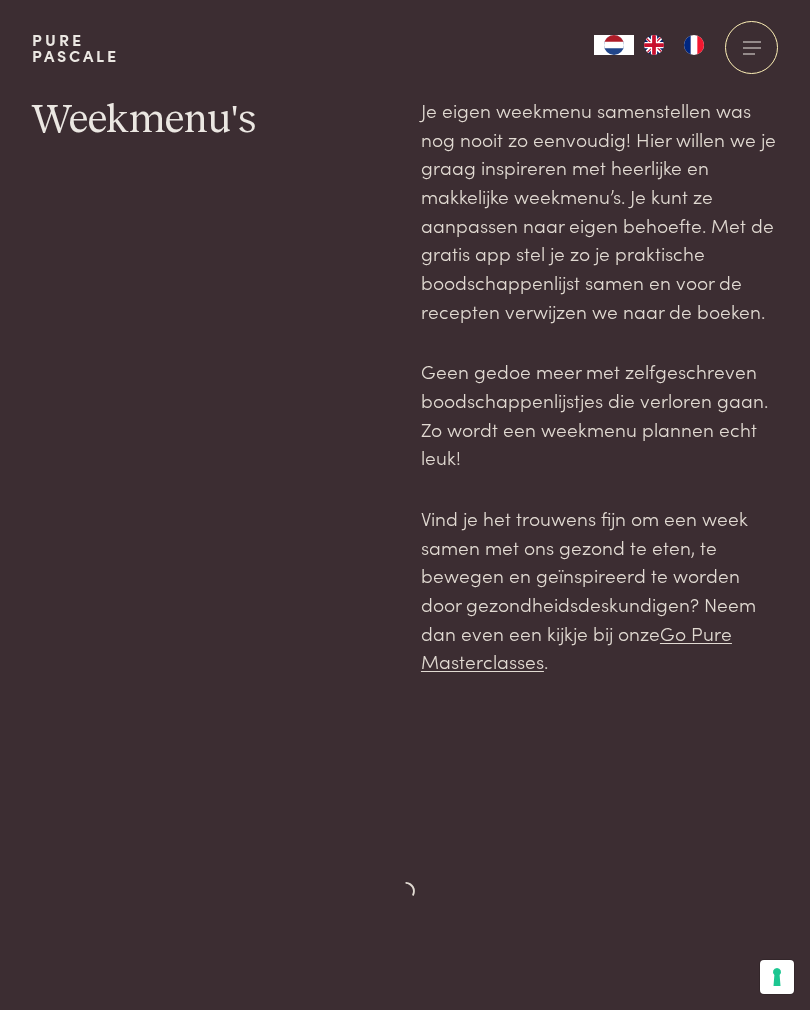 scroll, scrollTop: 0, scrollLeft: 0, axis: both 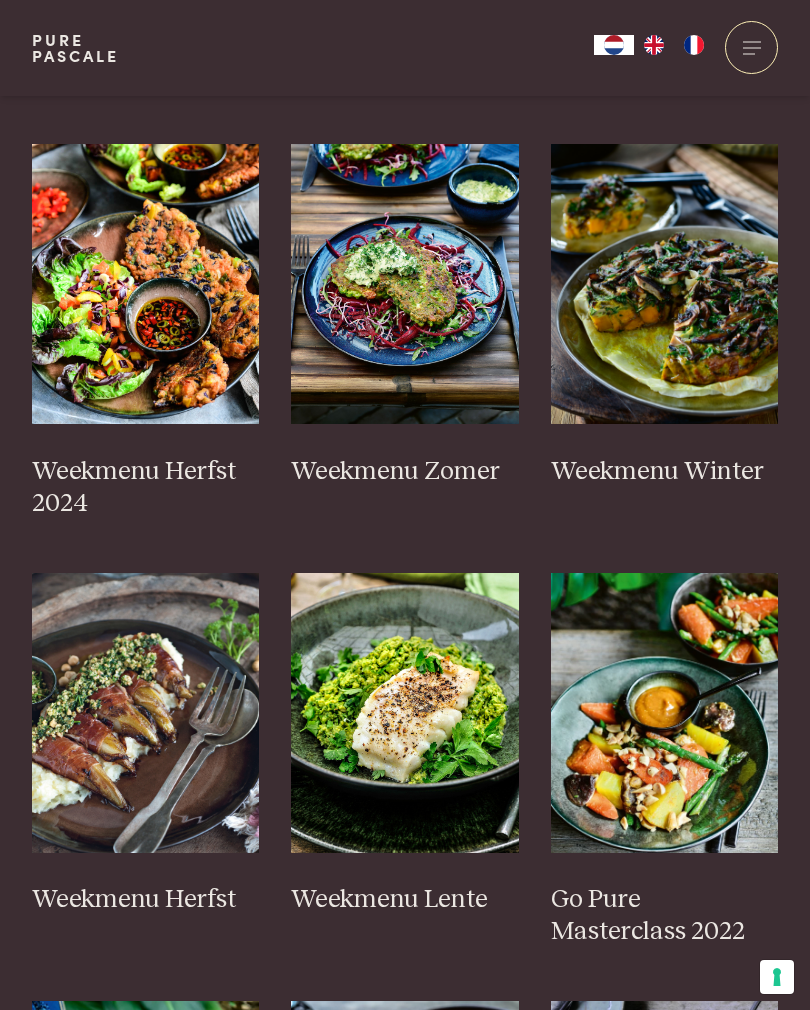 click at bounding box center [405, 284] 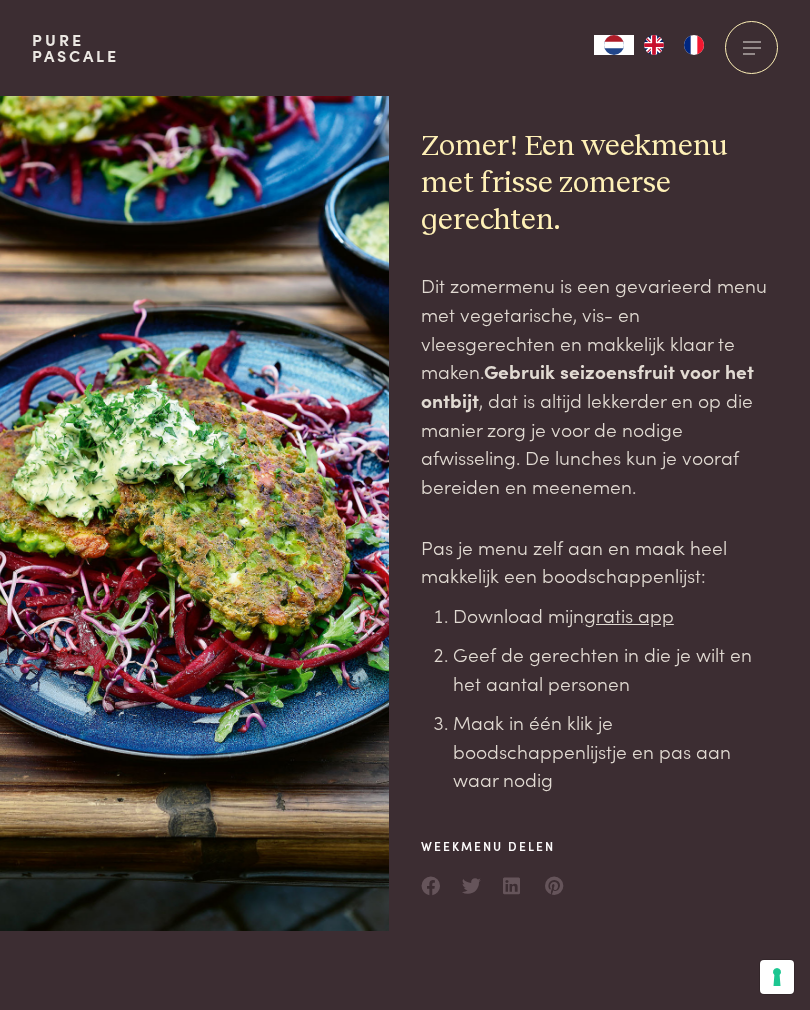 scroll, scrollTop: 0, scrollLeft: 0, axis: both 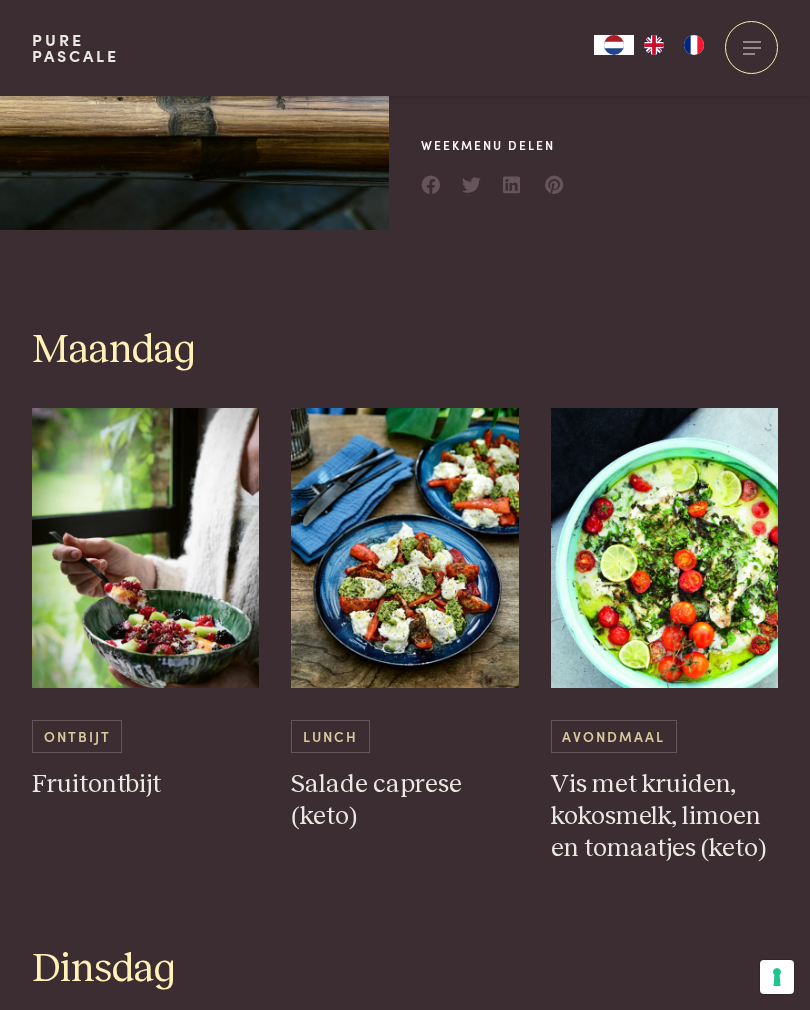 click at bounding box center [146, 548] 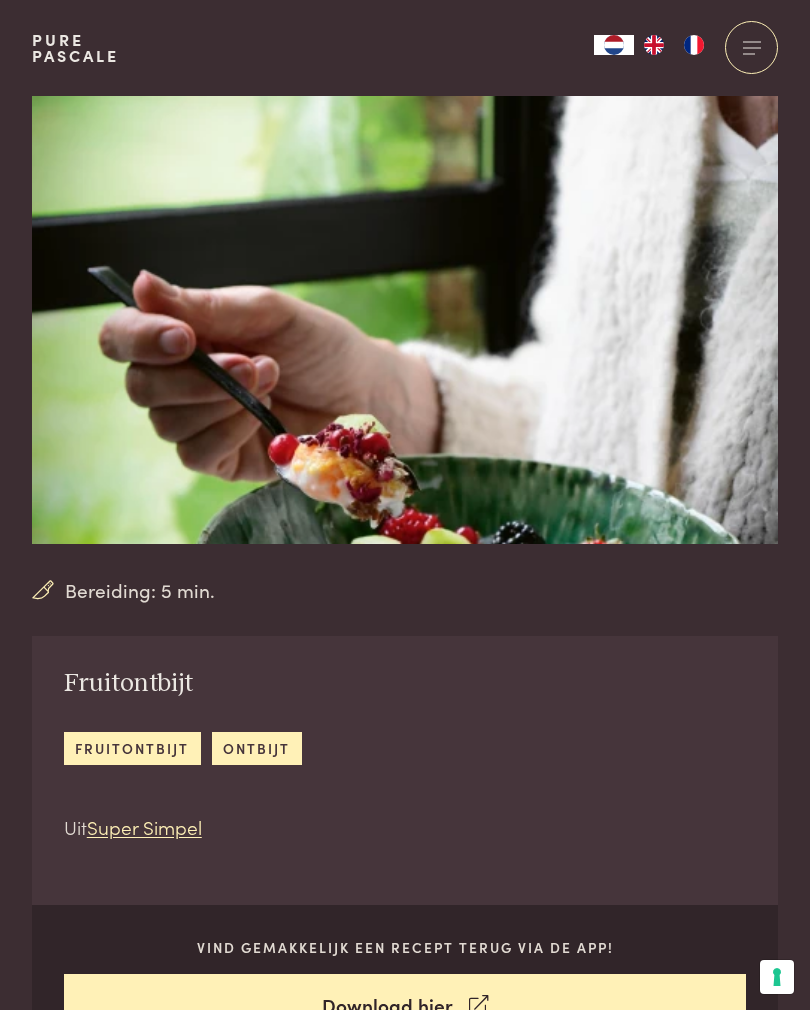 scroll, scrollTop: 0, scrollLeft: 0, axis: both 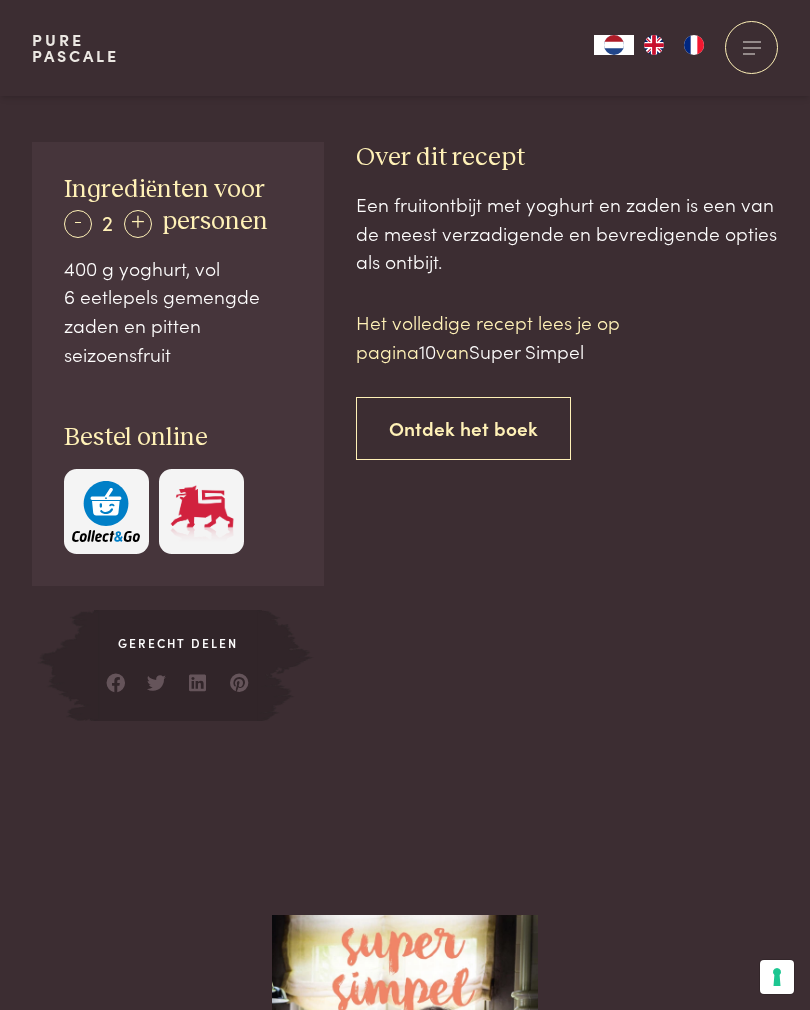 click on "Ontdek het boek" at bounding box center [463, 428] 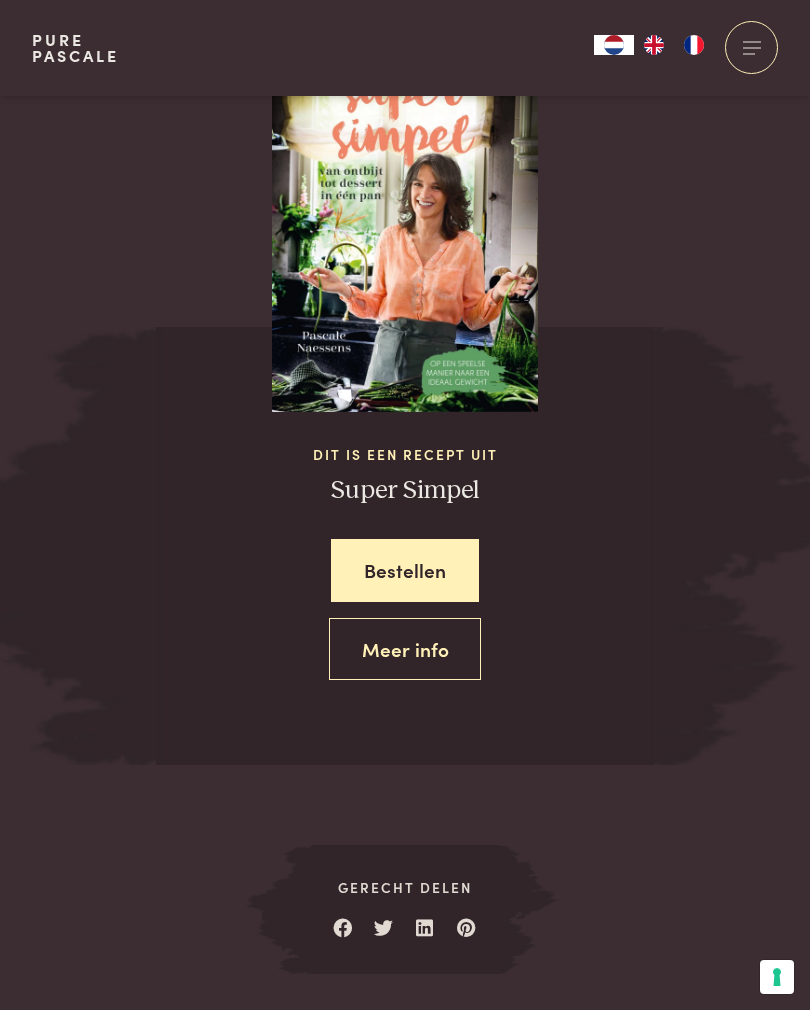 scroll, scrollTop: 1875, scrollLeft: 0, axis: vertical 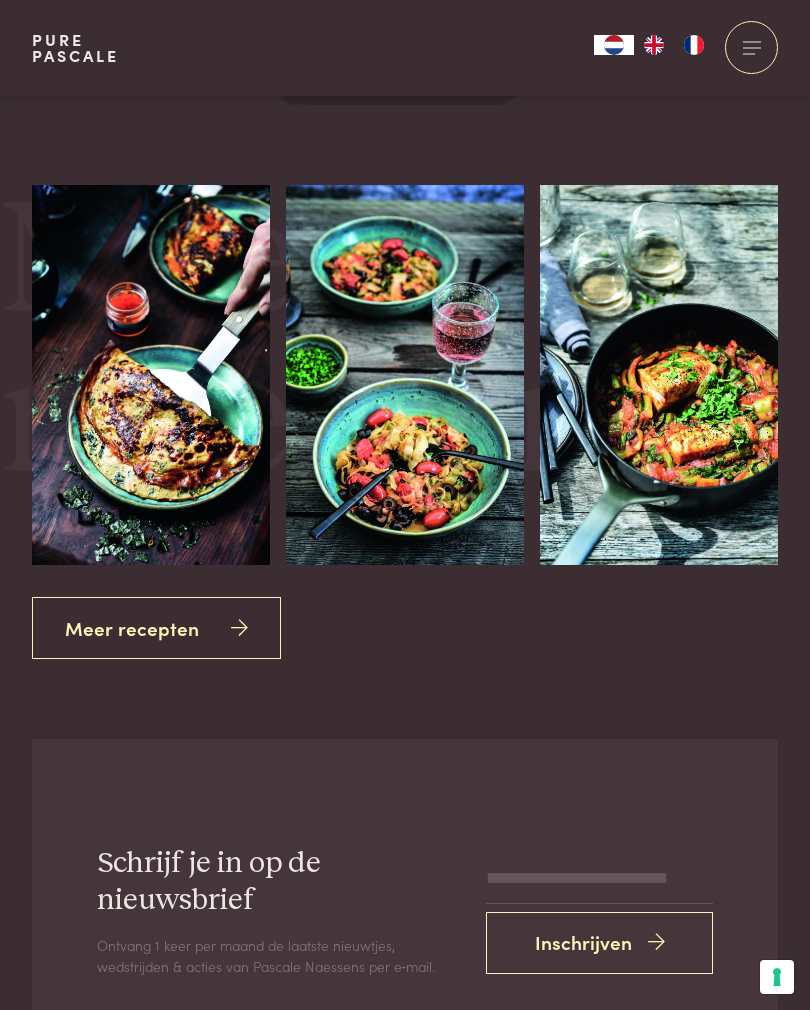click at bounding box center [405, 375] 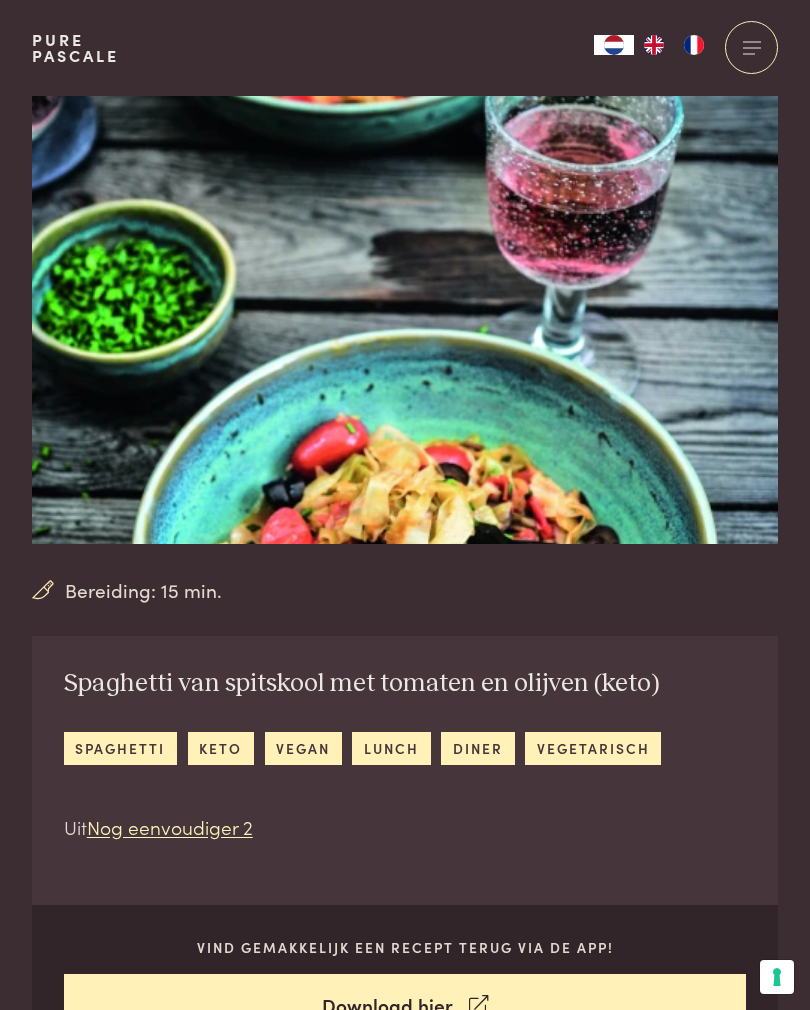 scroll, scrollTop: 0, scrollLeft: 0, axis: both 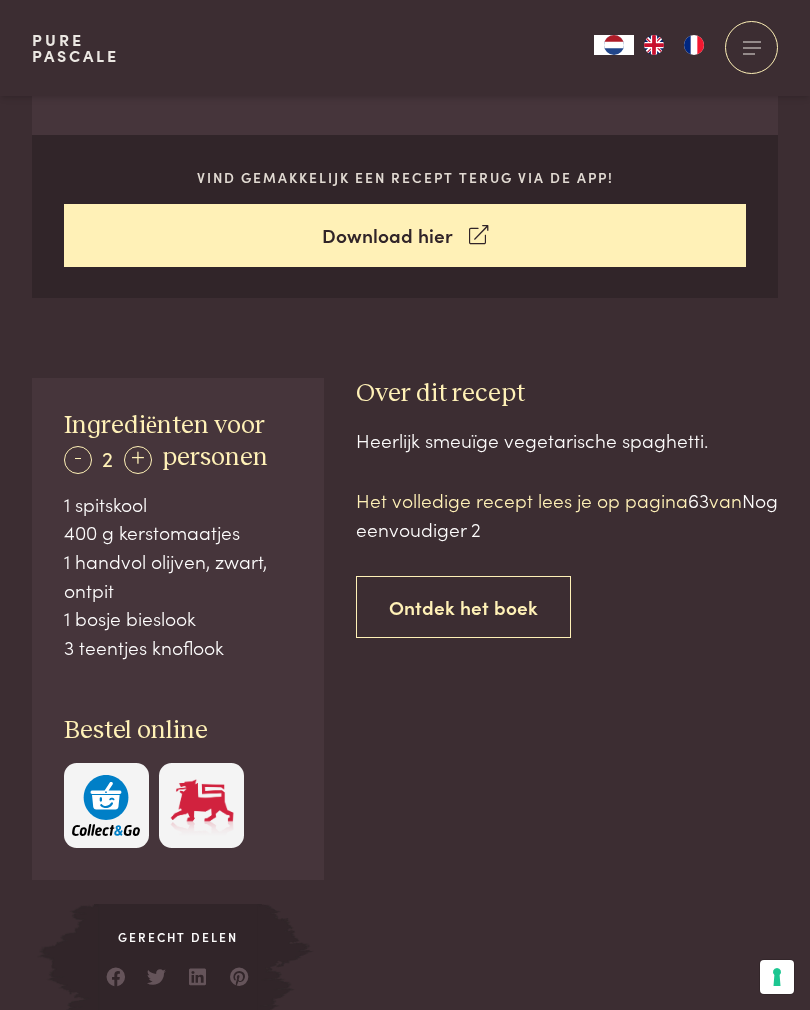 click at bounding box center [202, 805] 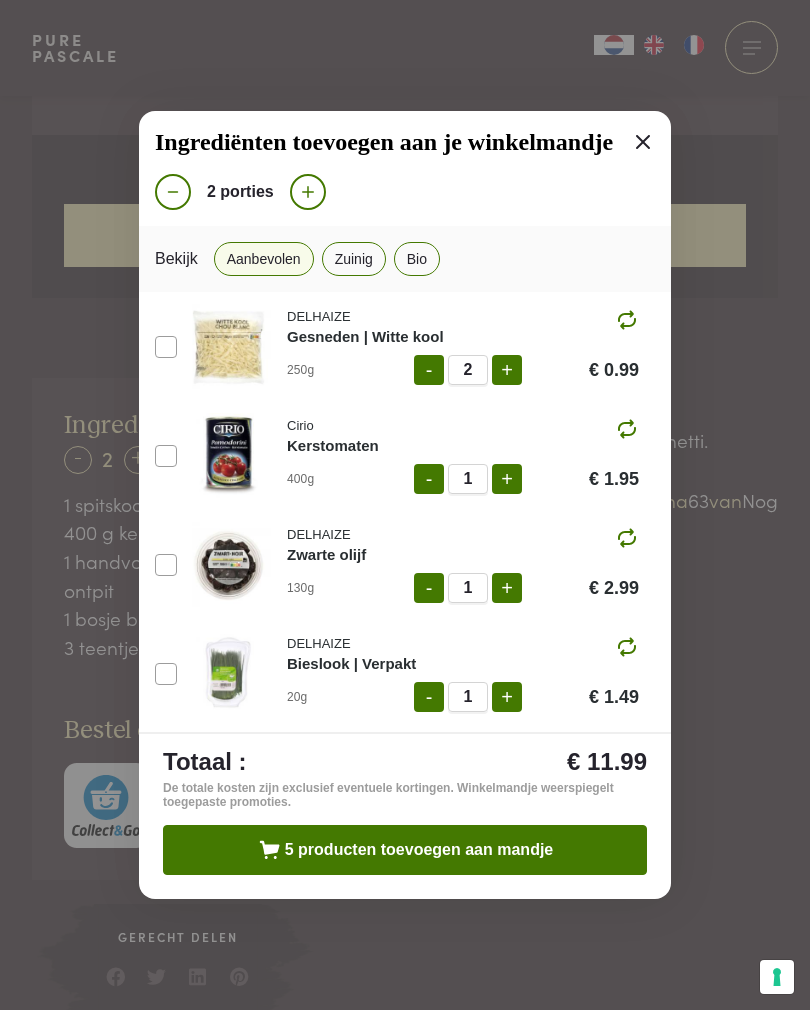 click 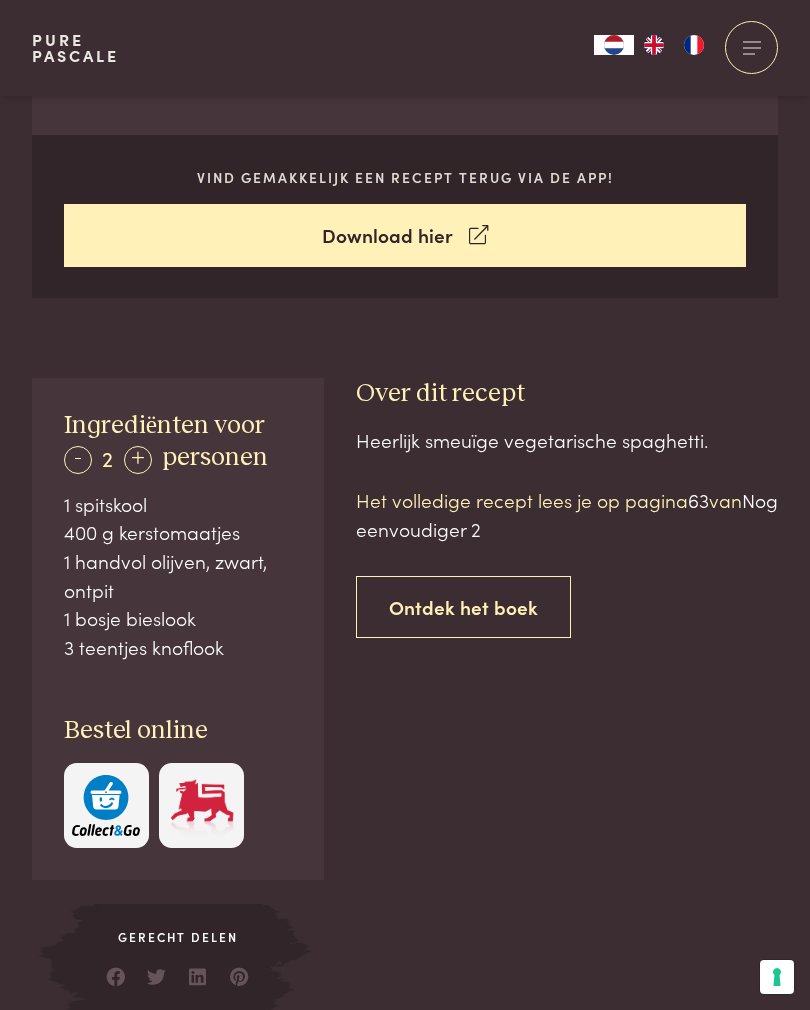 click at bounding box center [202, 805] 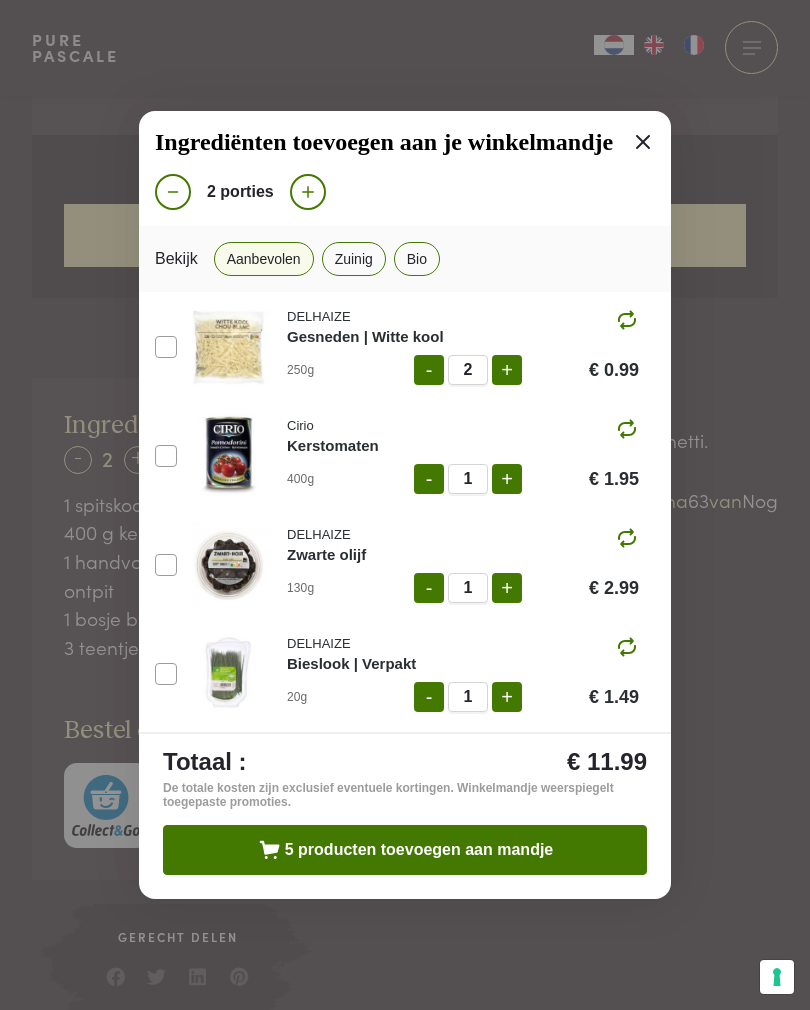 click on "-" 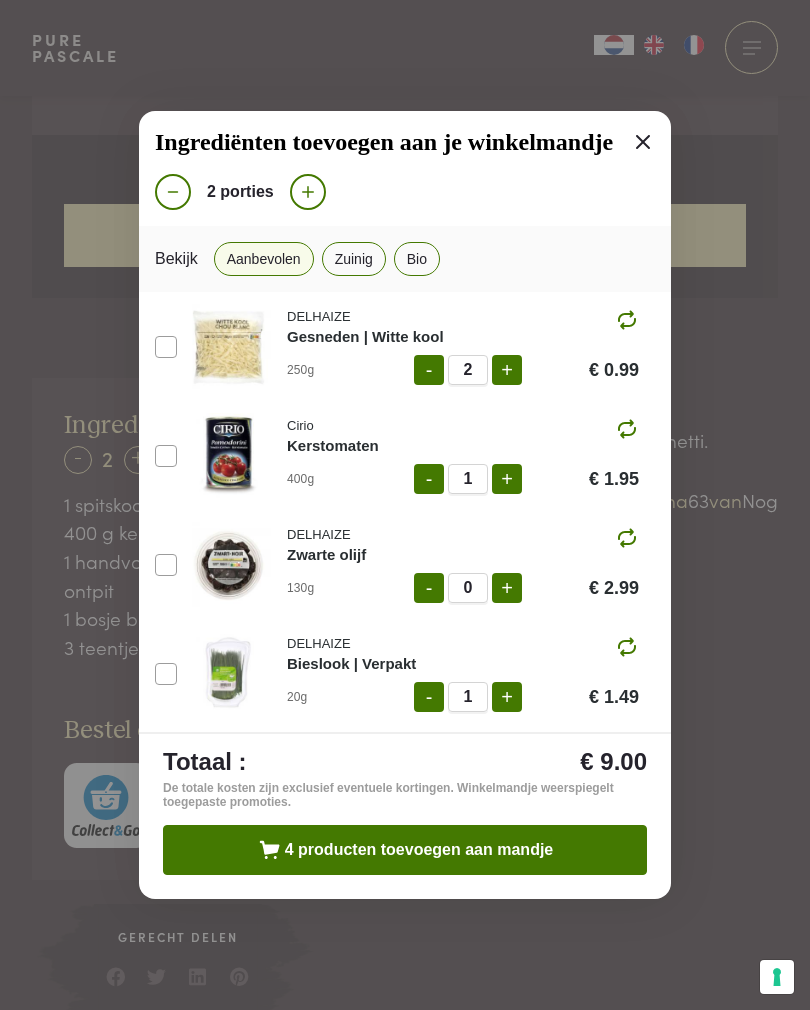 click on "4 producten toevoegen aan mandje" 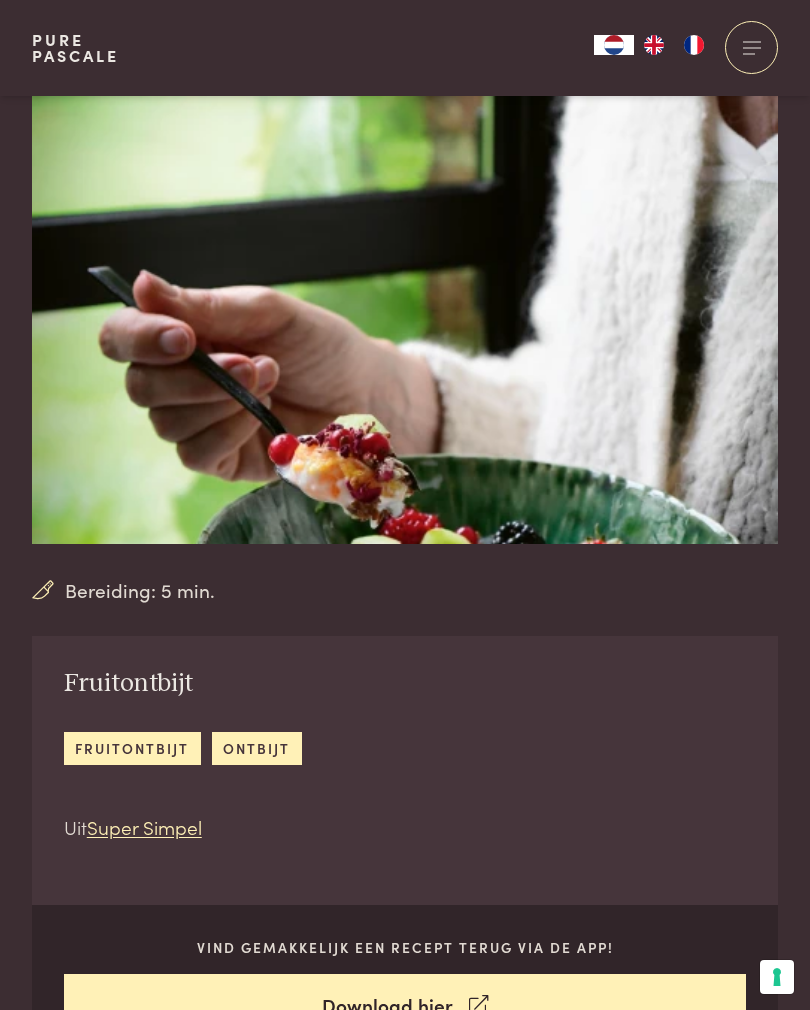 scroll, scrollTop: 2237, scrollLeft: 0, axis: vertical 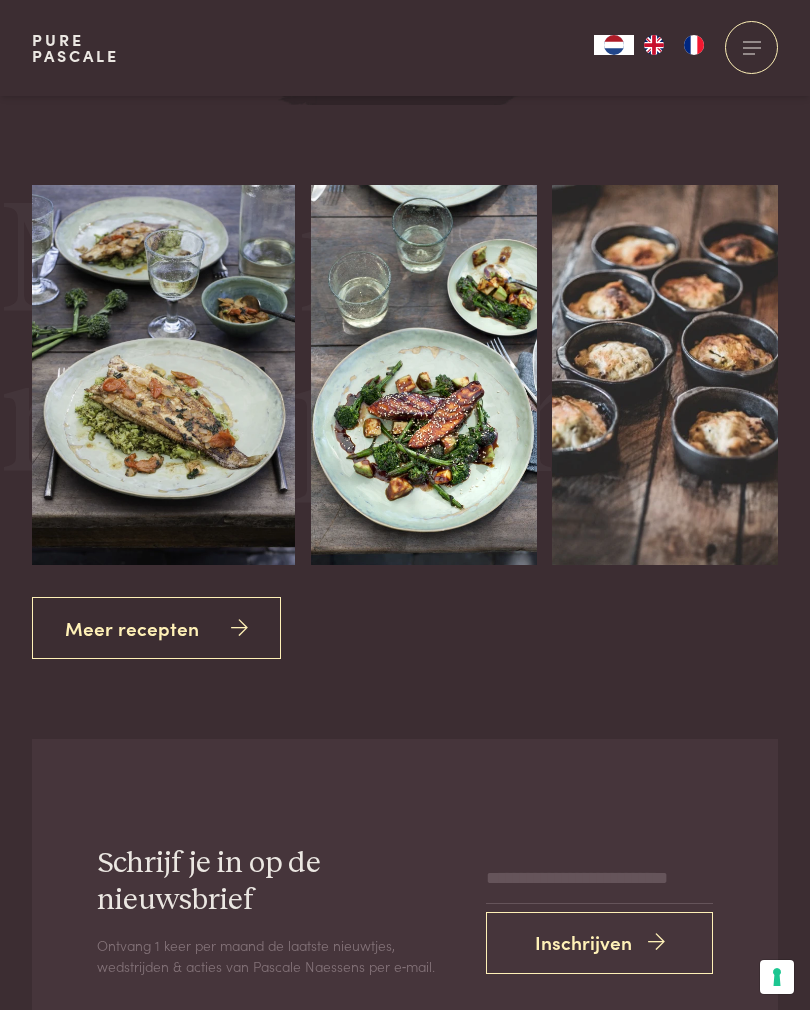 click on "Meer recepten" at bounding box center (156, 628) 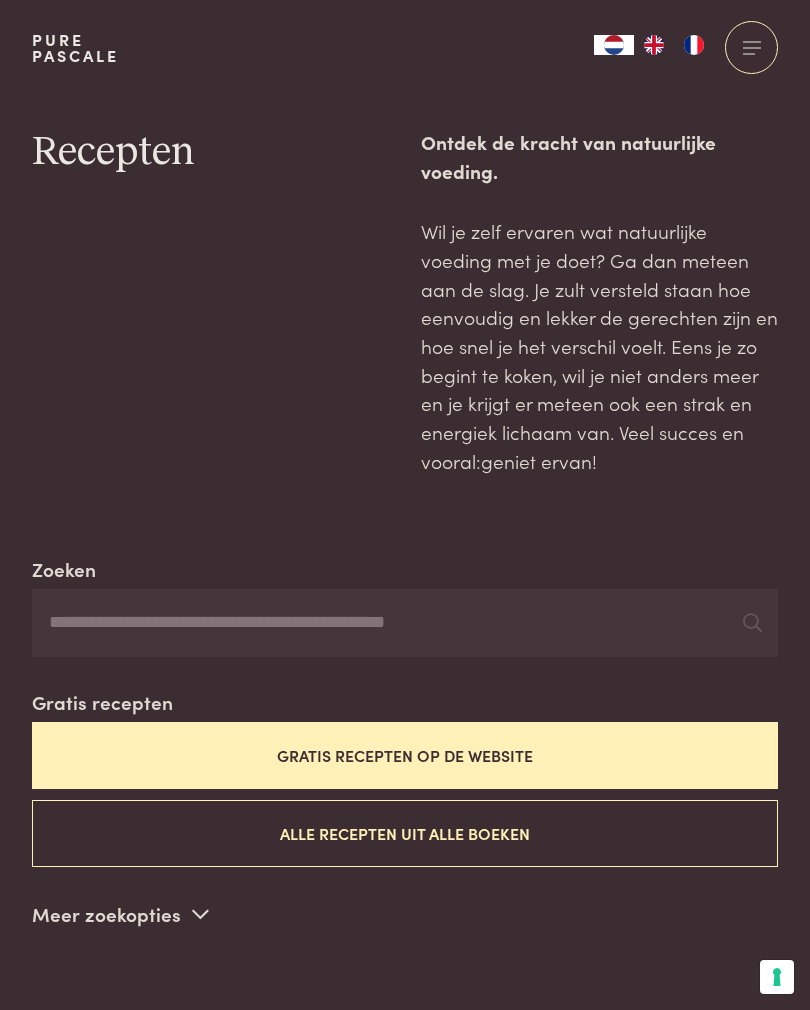 scroll, scrollTop: 0, scrollLeft: 0, axis: both 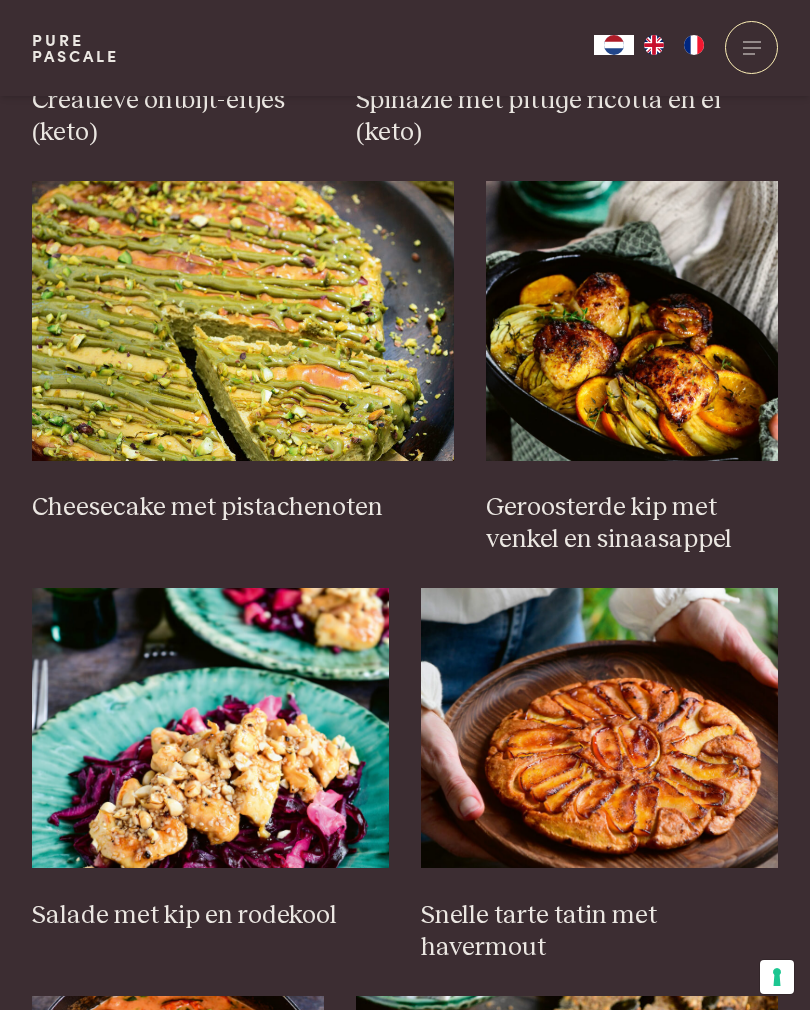 click at bounding box center (632, 321) 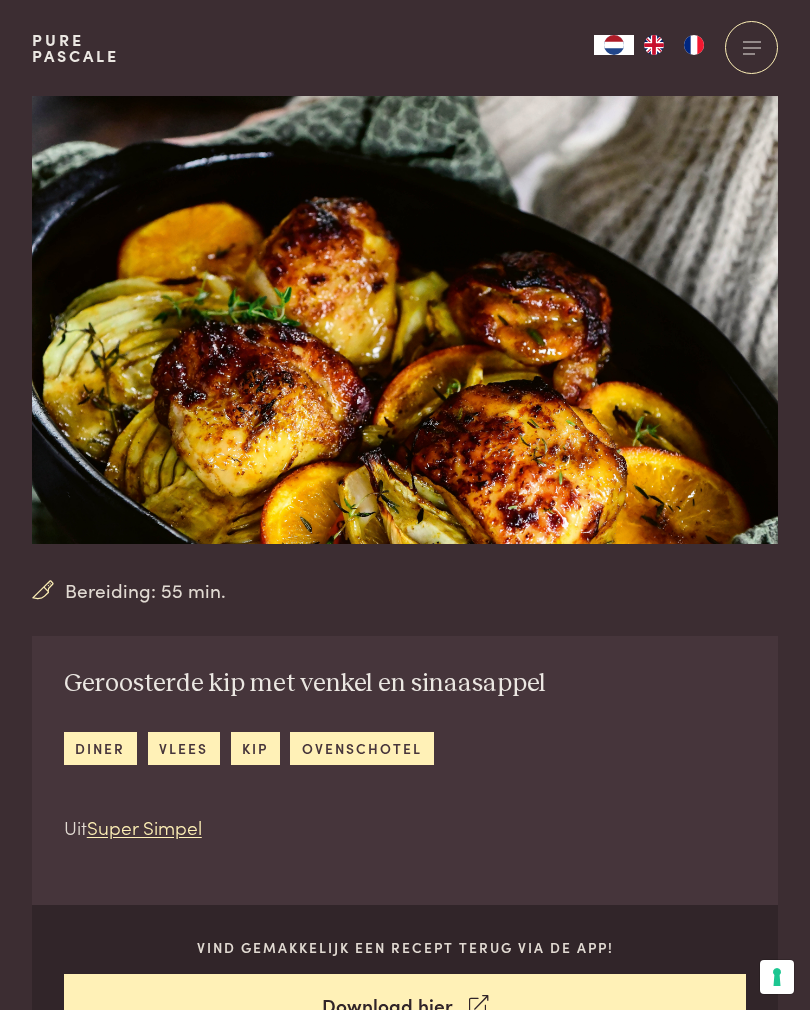 scroll, scrollTop: 0, scrollLeft: 0, axis: both 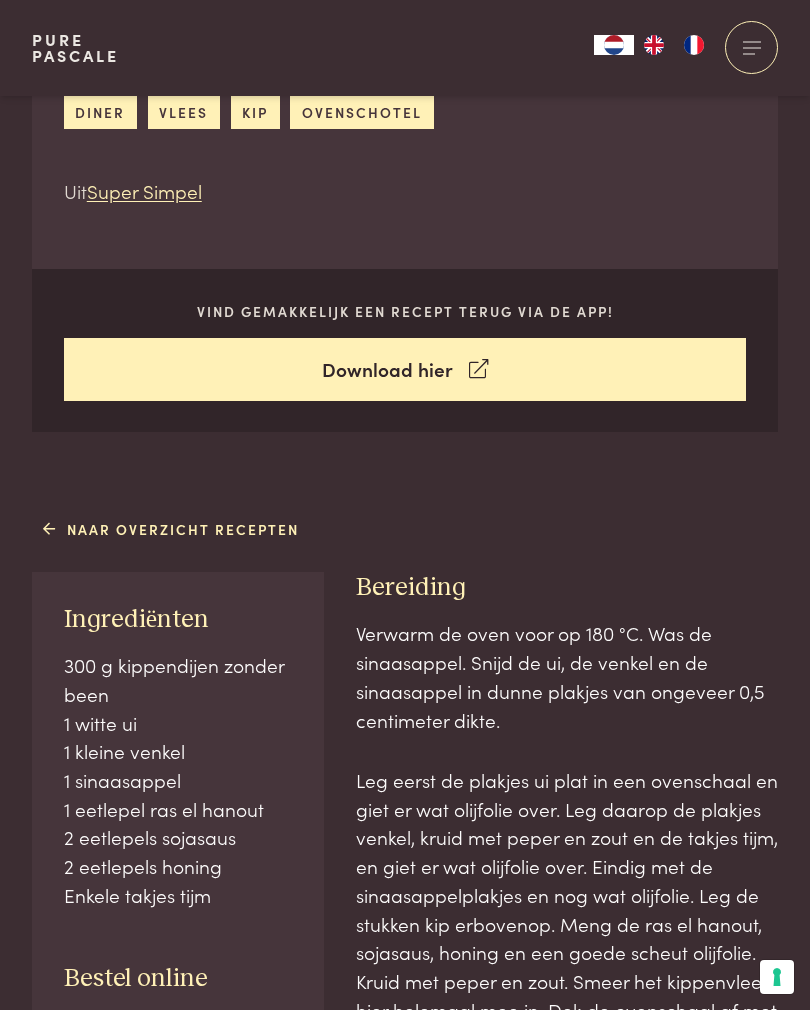 click at bounding box center [478, 369] 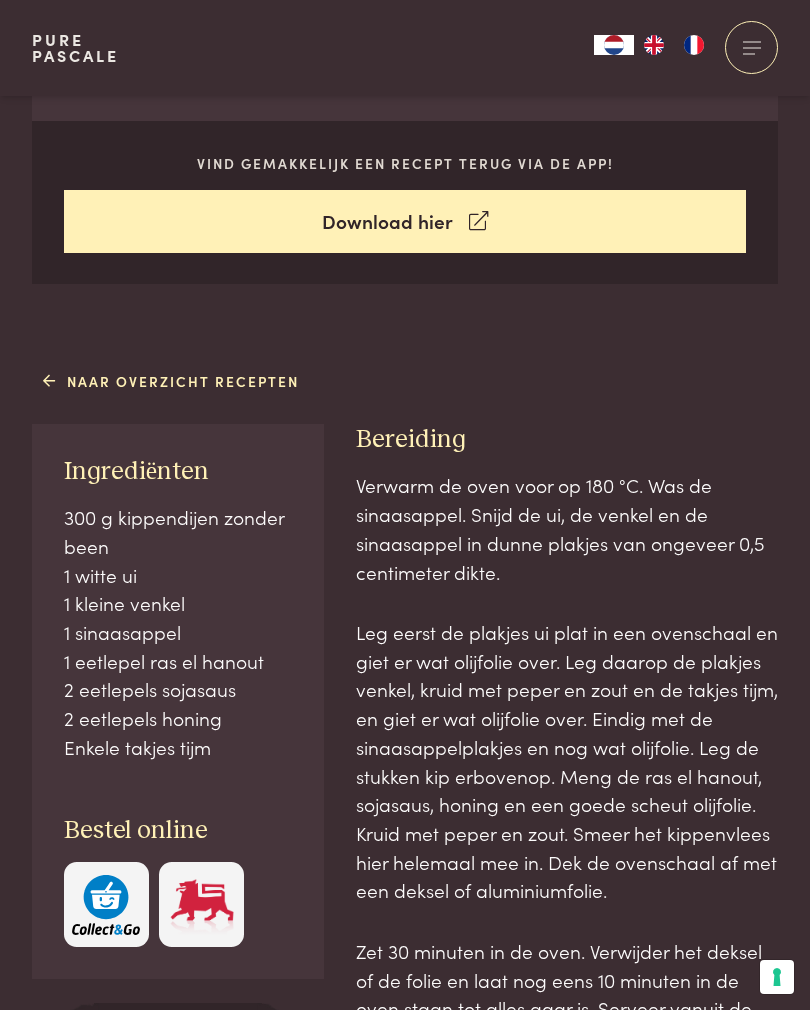 scroll, scrollTop: 947, scrollLeft: 0, axis: vertical 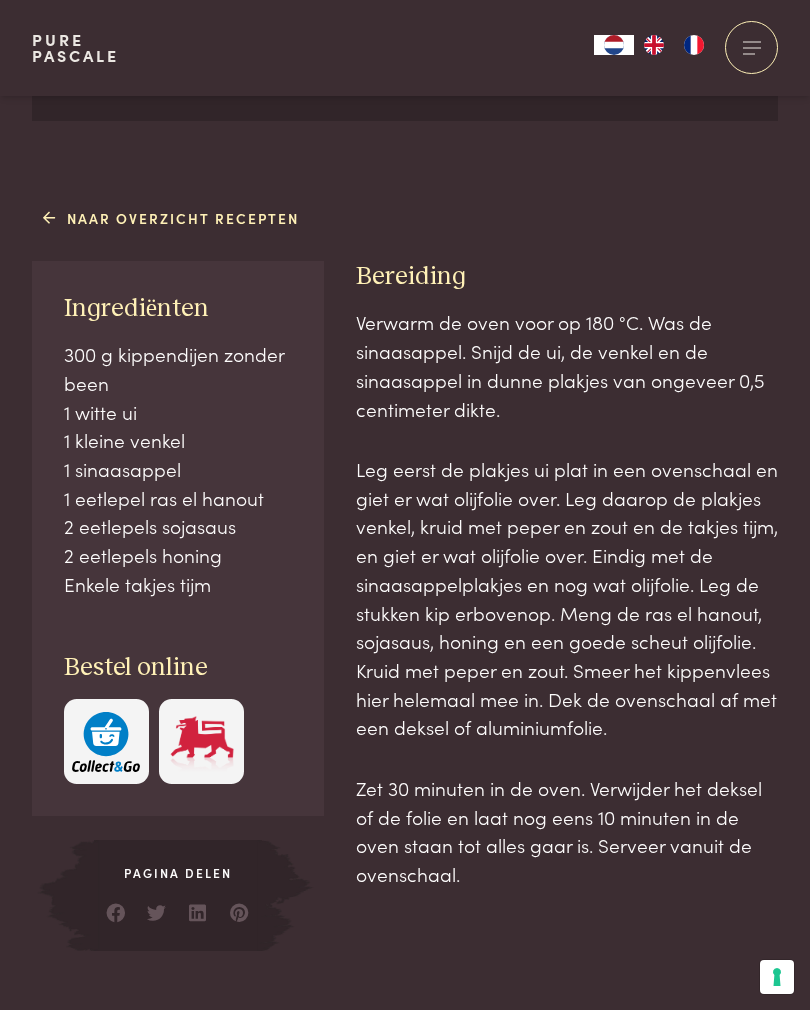 click at bounding box center [202, 742] 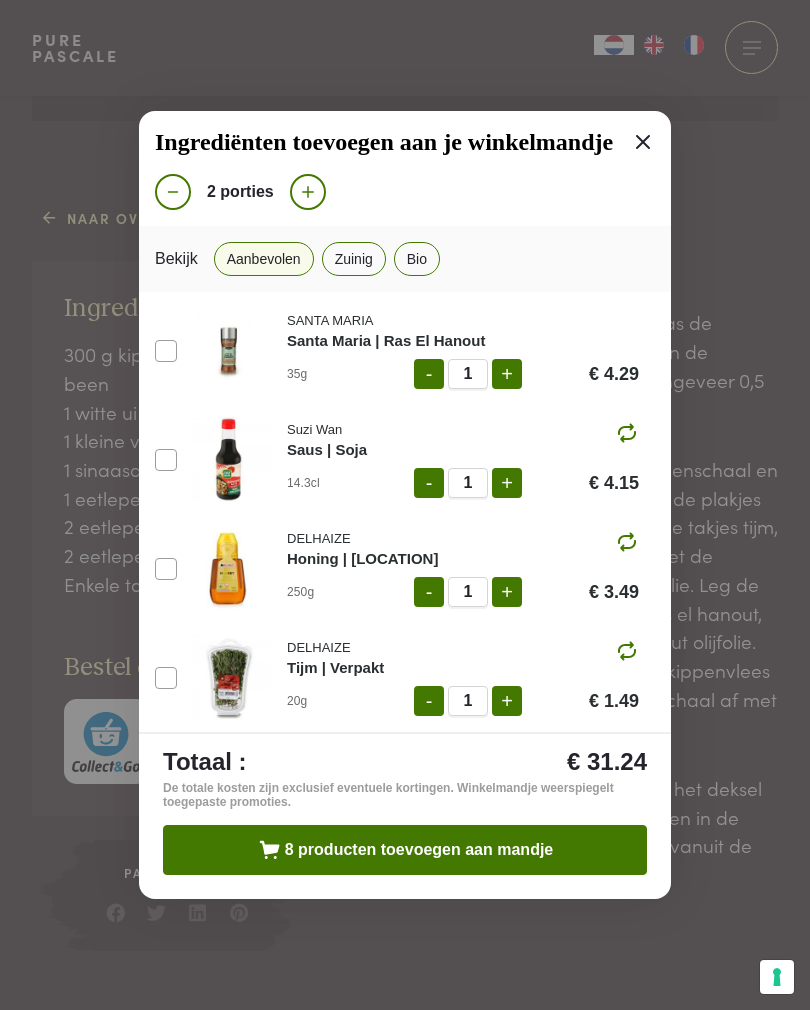 scroll, scrollTop: 432, scrollLeft: 0, axis: vertical 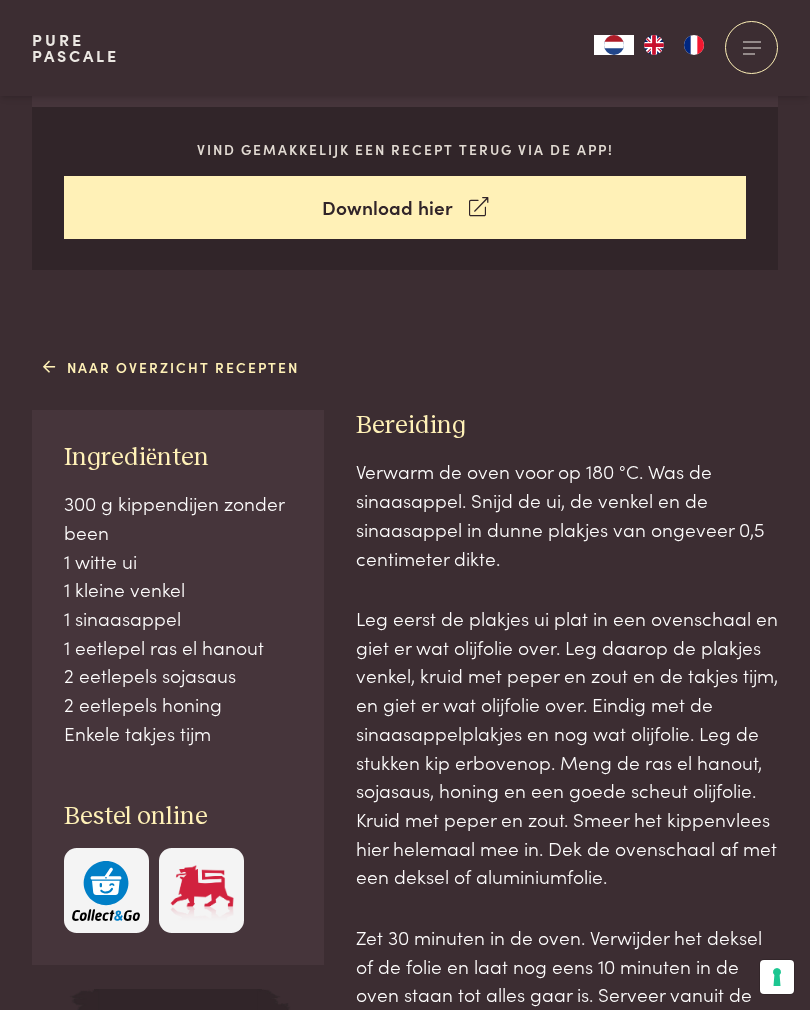 click on "Naar overzicht recepten" at bounding box center (171, 367) 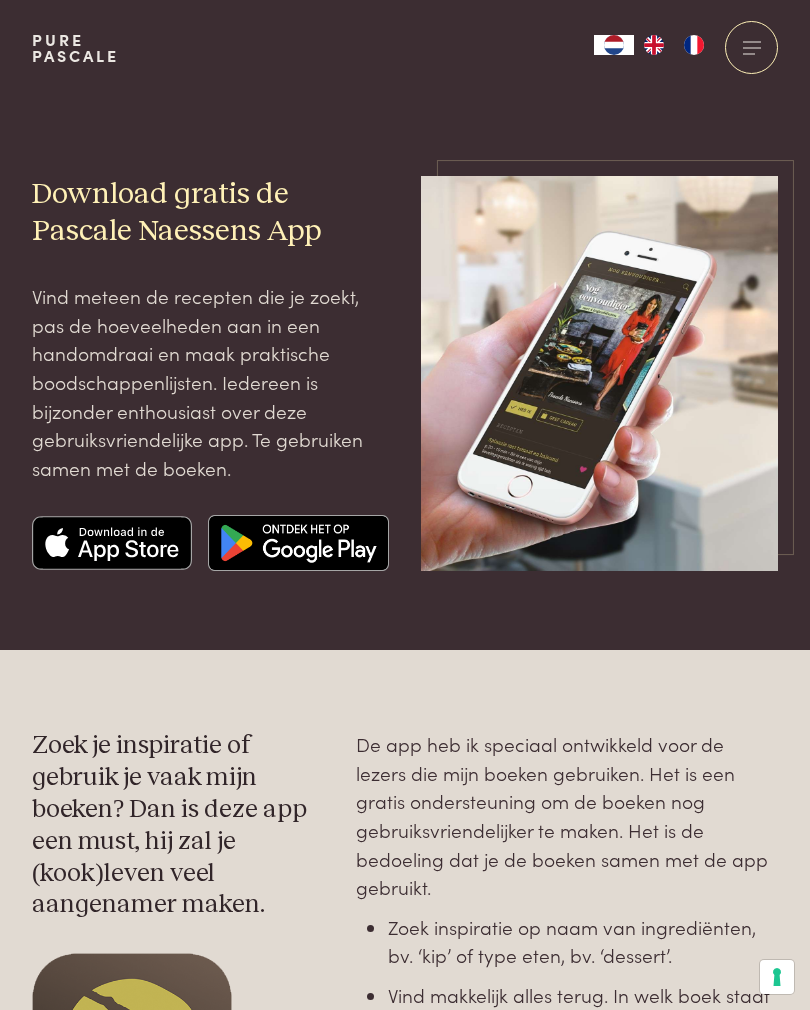 scroll, scrollTop: 0, scrollLeft: 0, axis: both 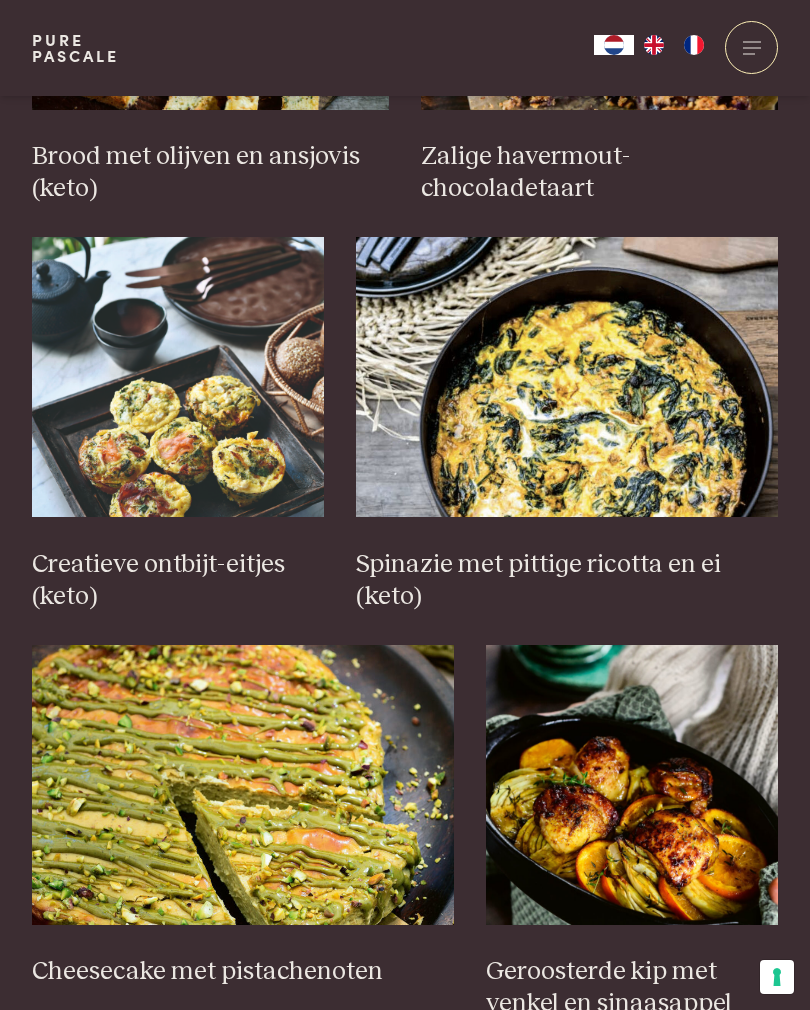 click at bounding box center (567, 377) 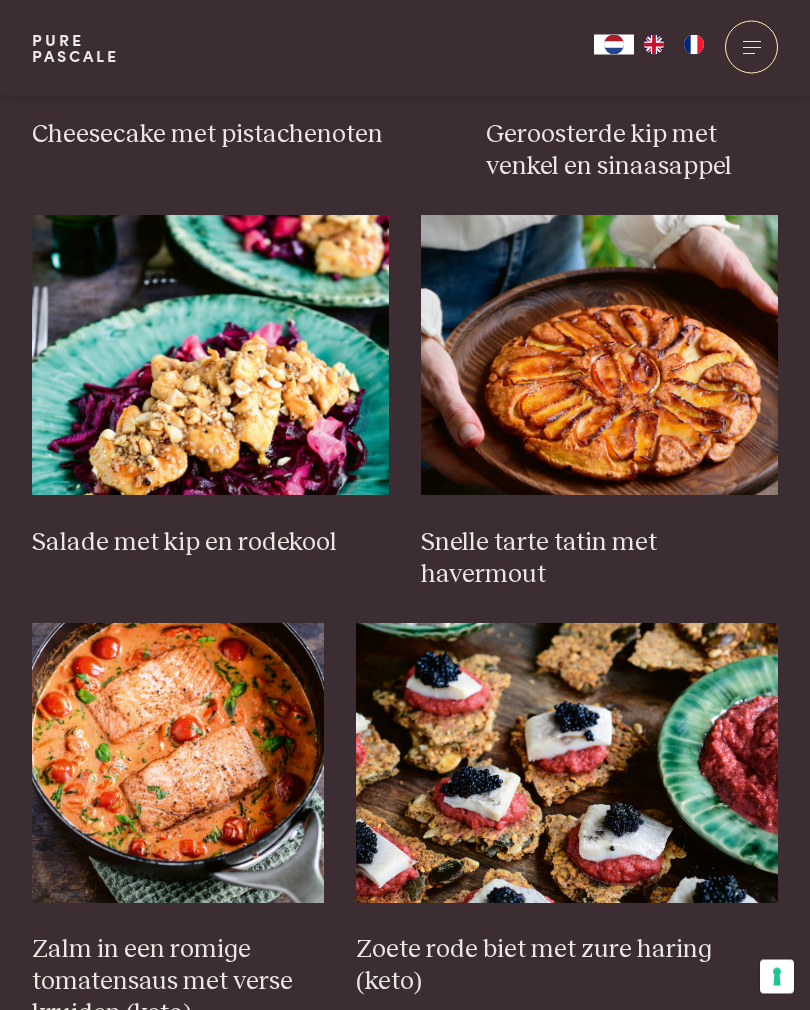 scroll, scrollTop: 2000, scrollLeft: 0, axis: vertical 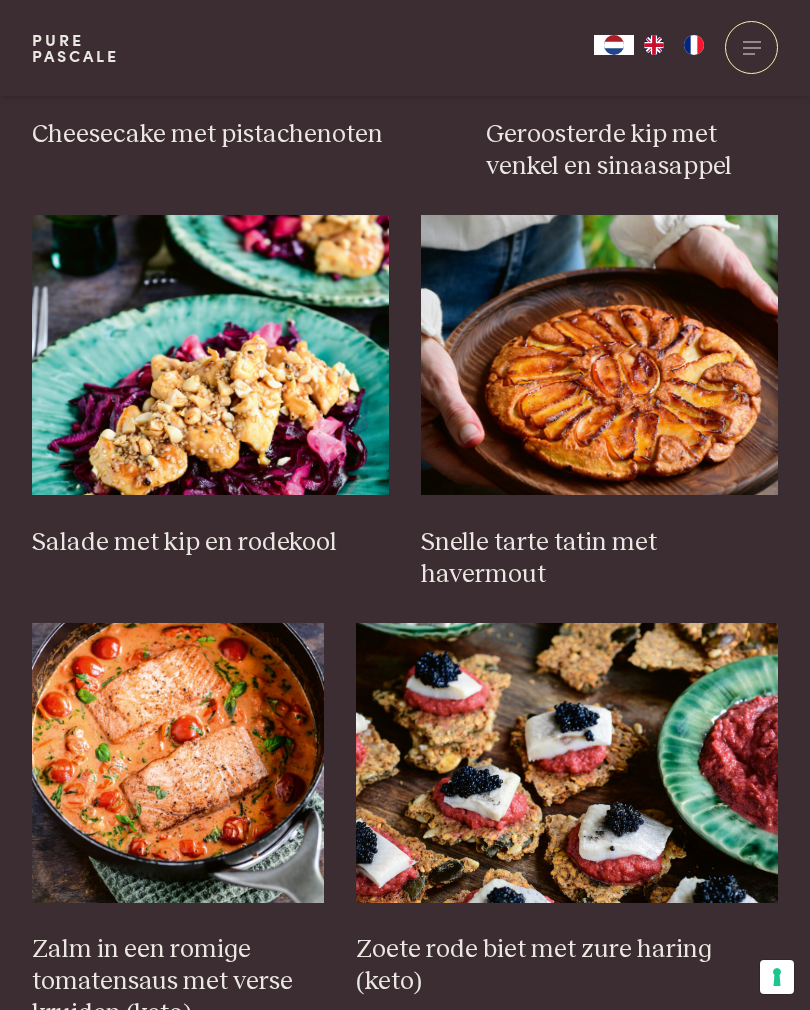 click at bounding box center [210, 355] 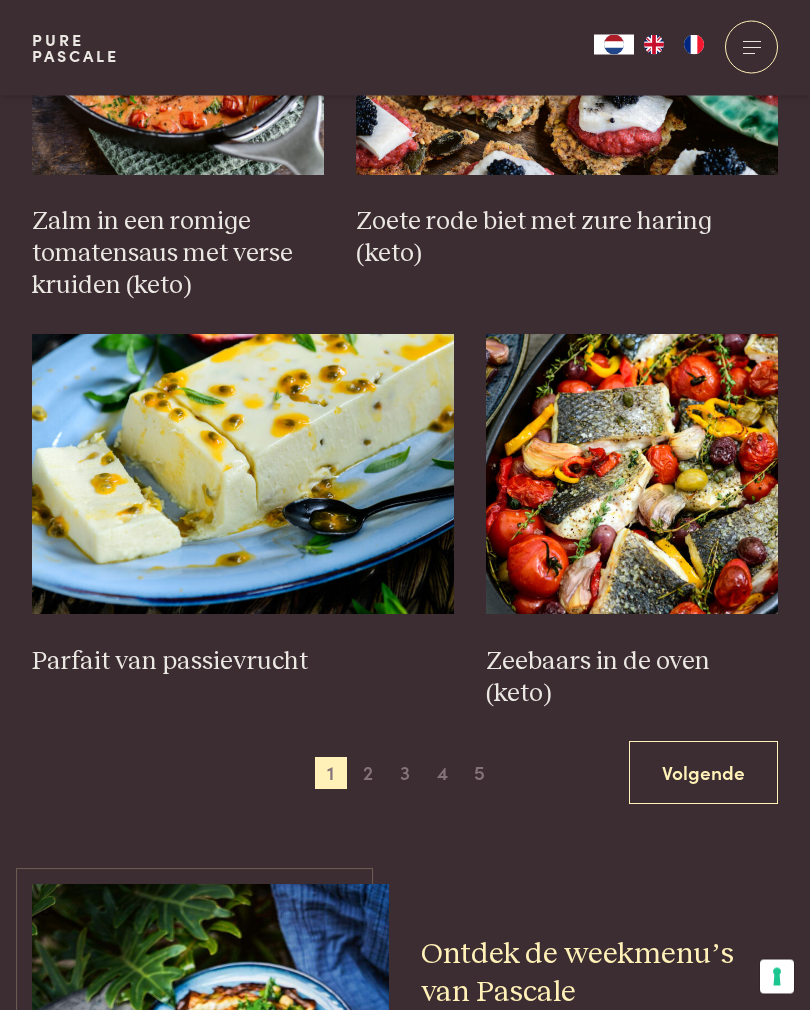 scroll, scrollTop: 2728, scrollLeft: 0, axis: vertical 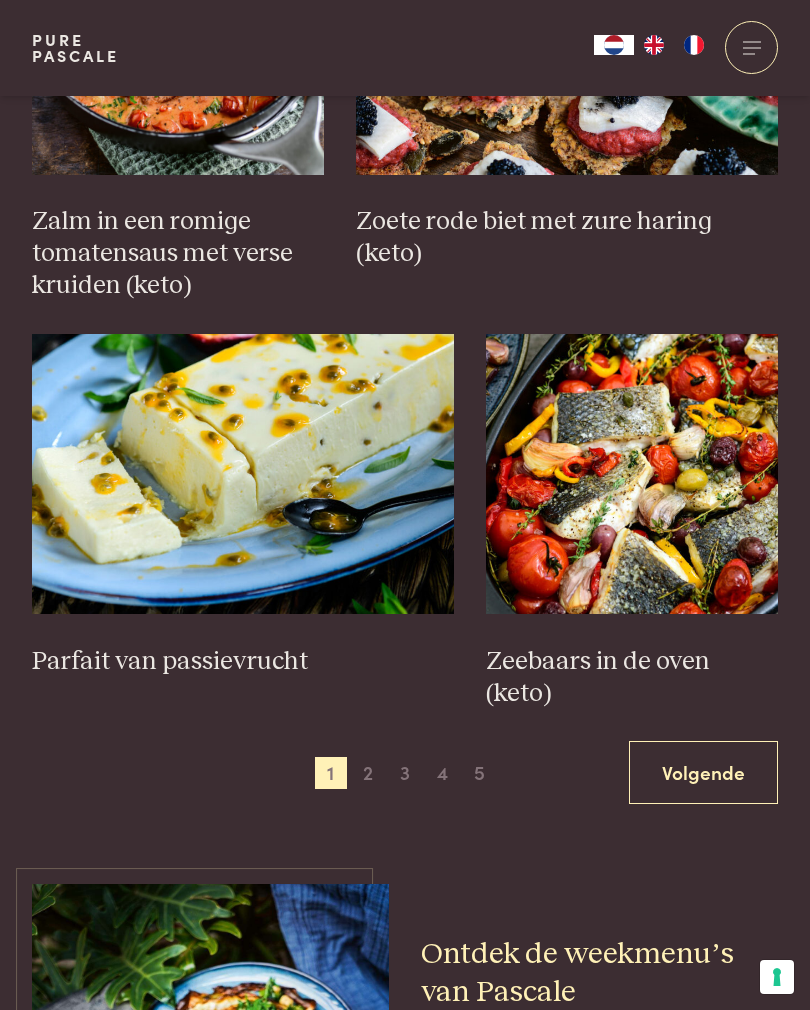 click at bounding box center (632, 474) 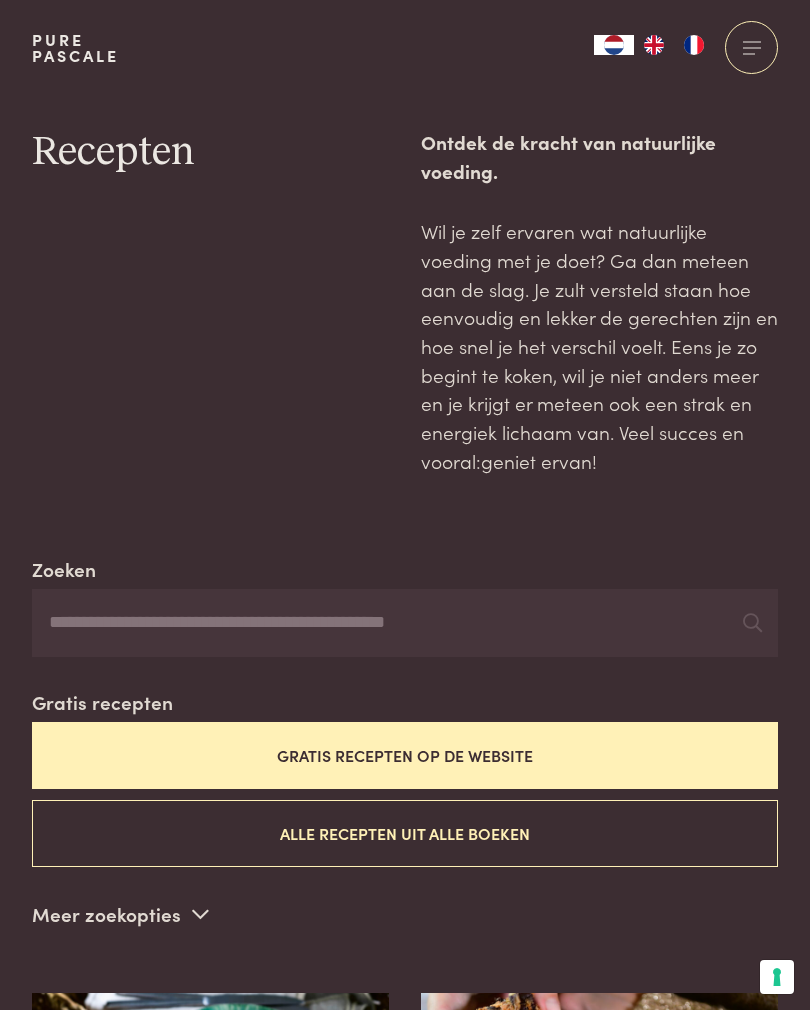 scroll, scrollTop: 2759, scrollLeft: 0, axis: vertical 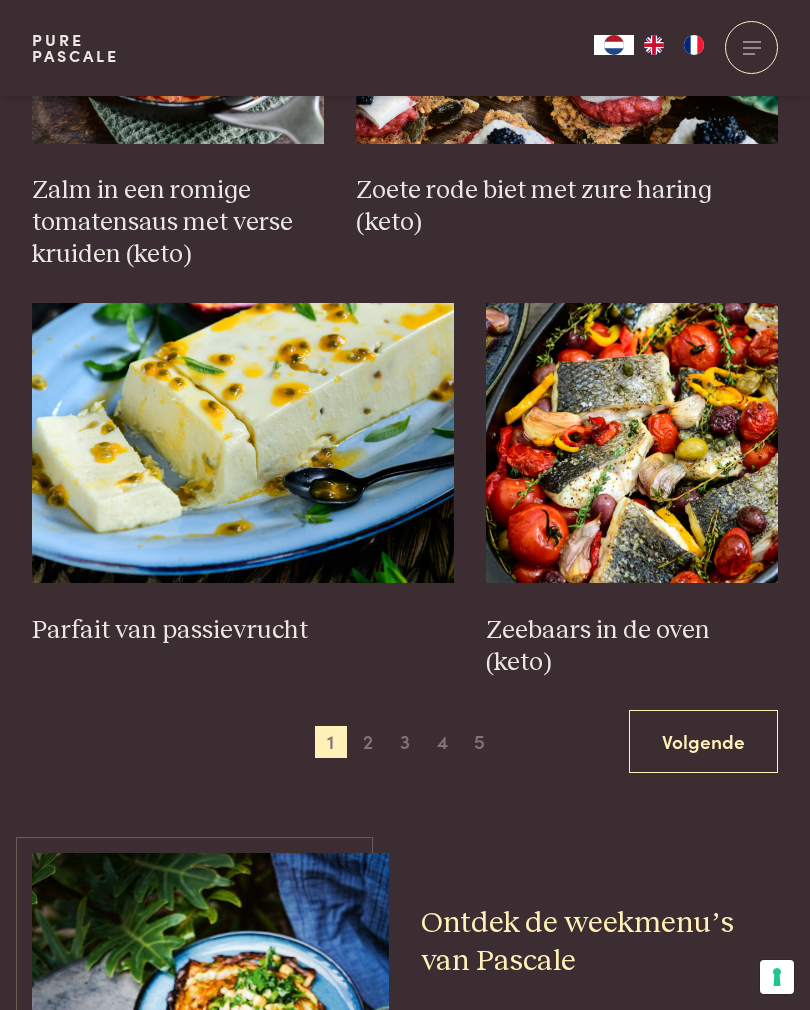 click on "2" at bounding box center (368, 742) 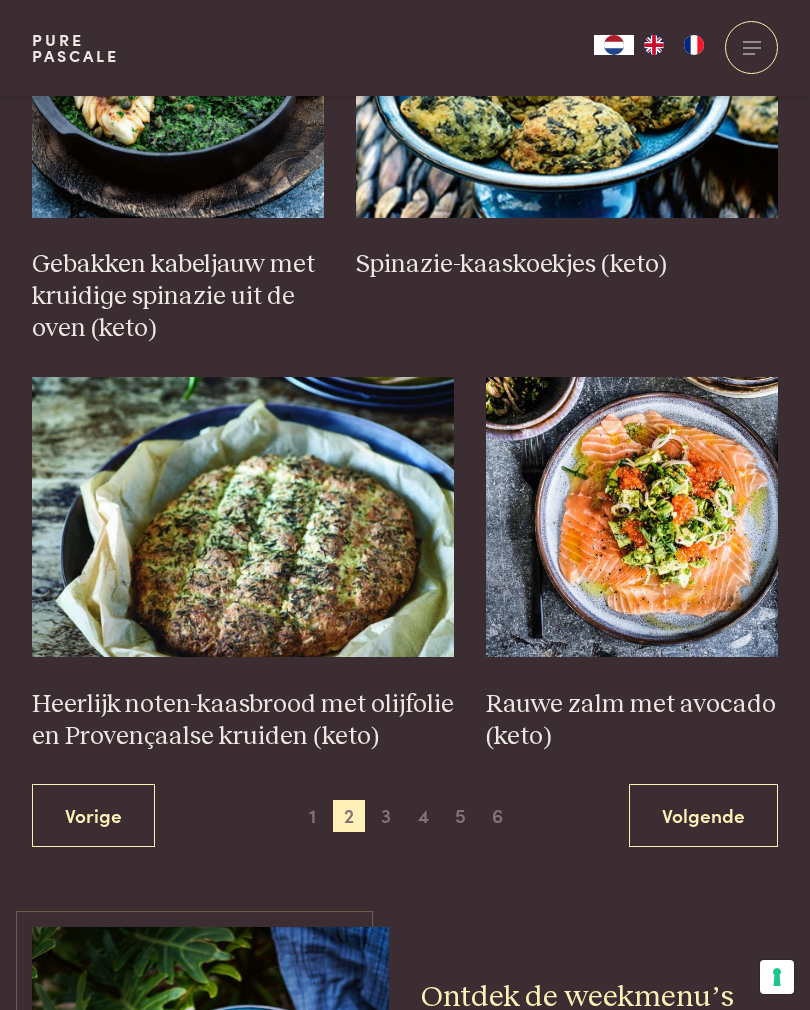 scroll, scrollTop: 2892, scrollLeft: 0, axis: vertical 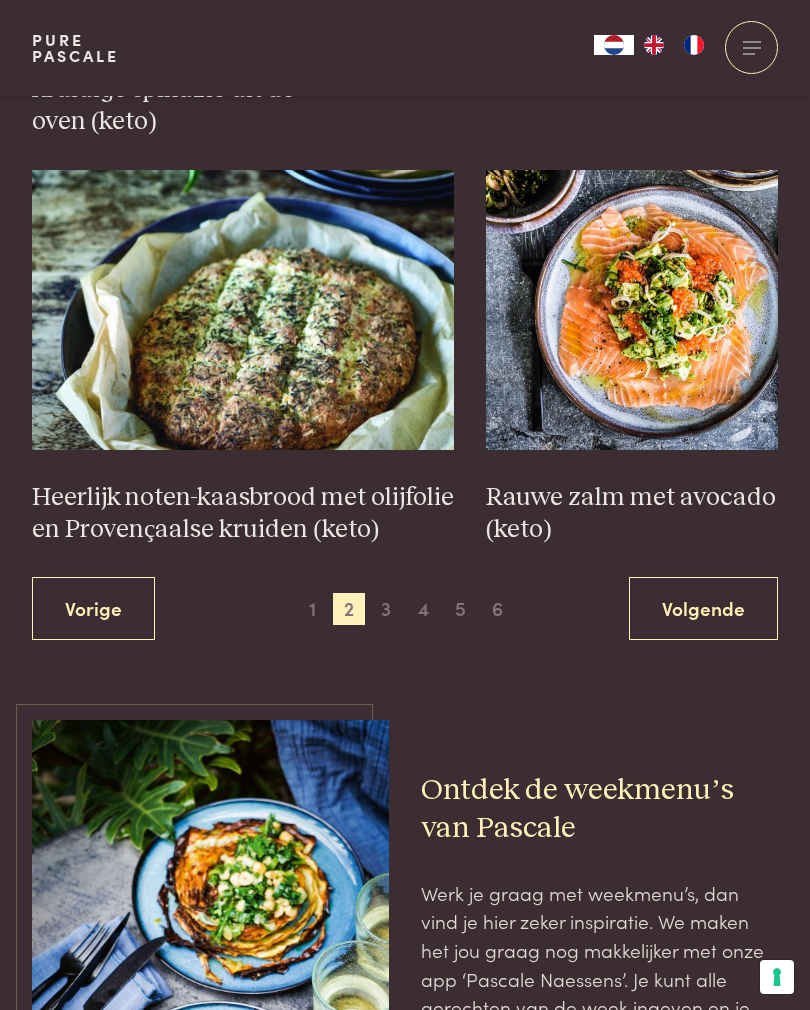 click on "3" at bounding box center (386, 609) 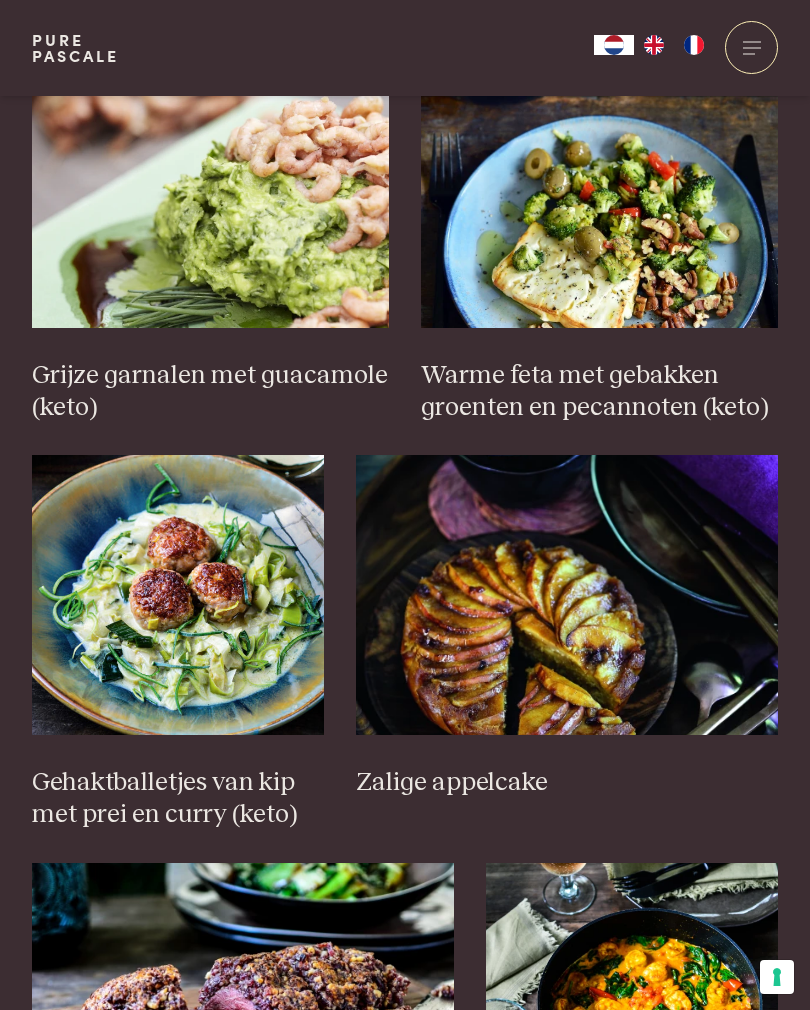scroll, scrollTop: 2255, scrollLeft: 0, axis: vertical 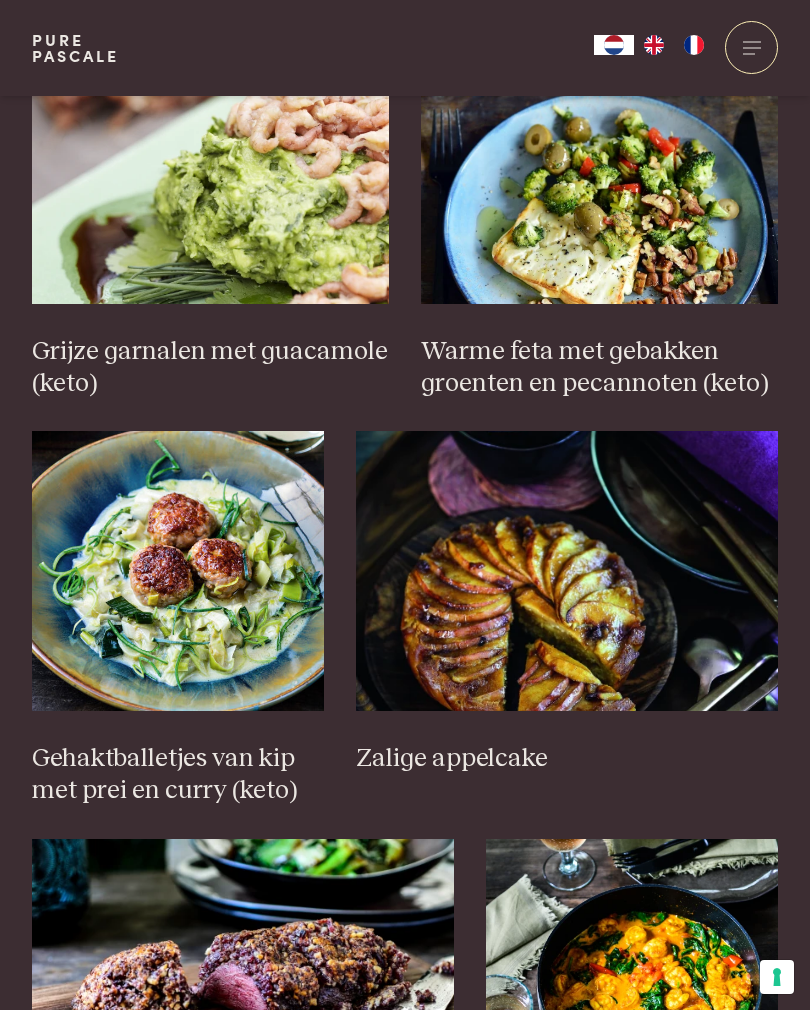 click at bounding box center (178, 571) 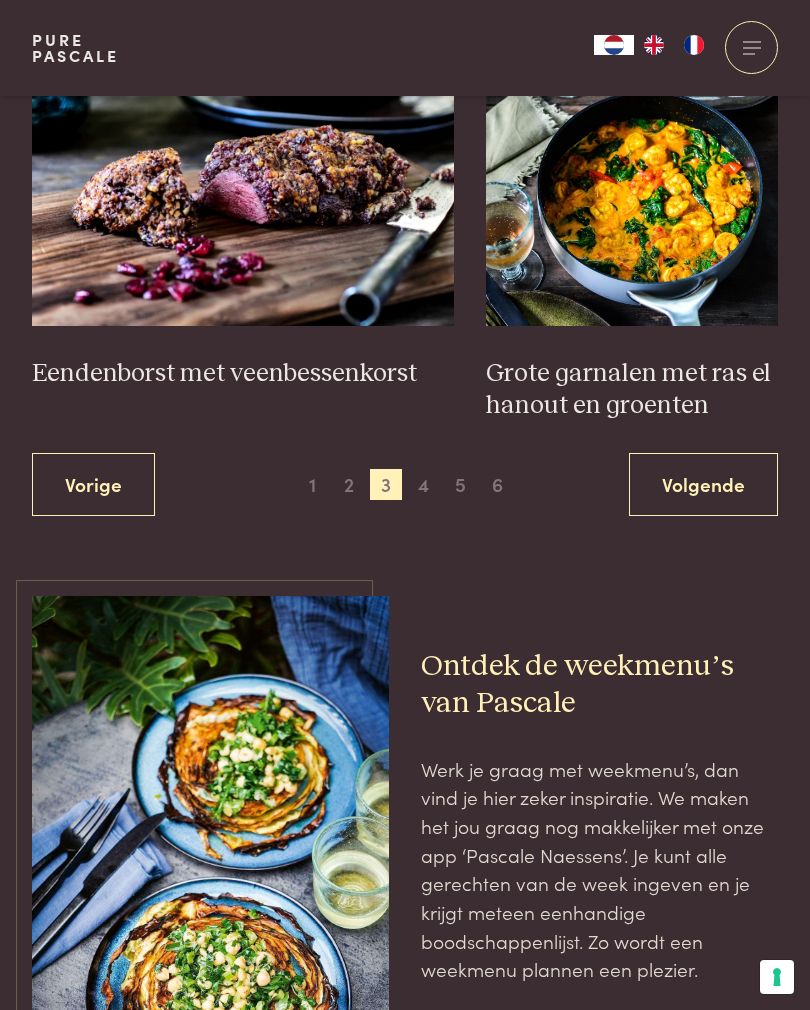 click on "4" at bounding box center (424, 485) 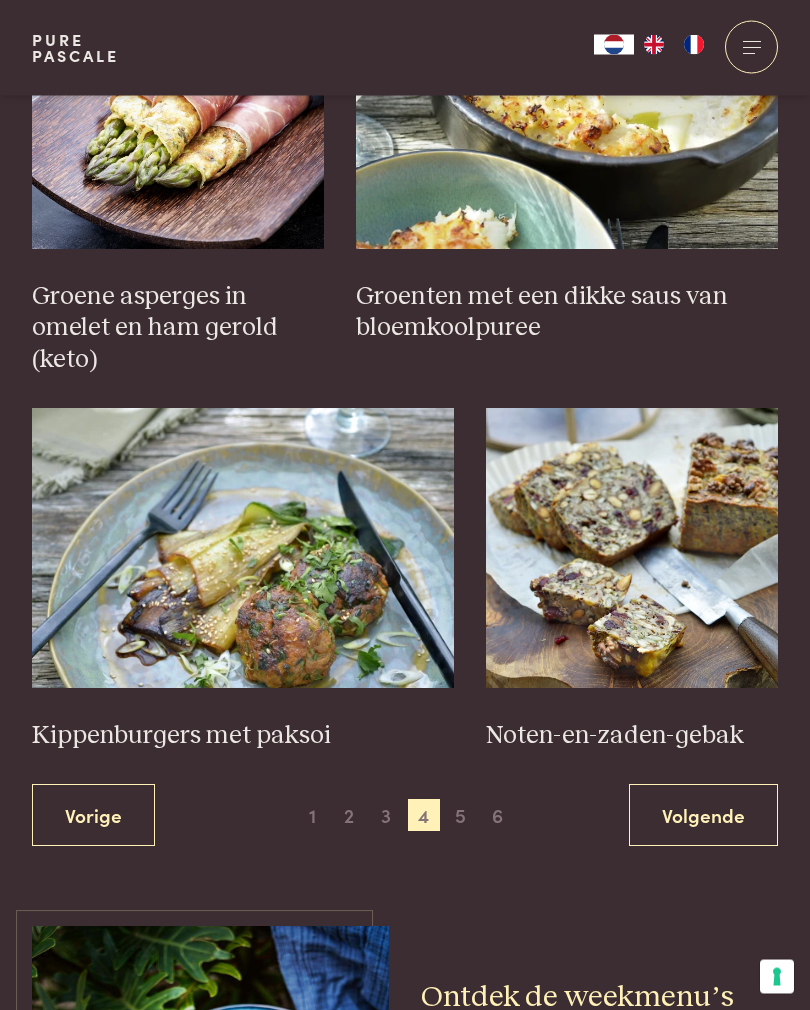 scroll, scrollTop: 2650, scrollLeft: 0, axis: vertical 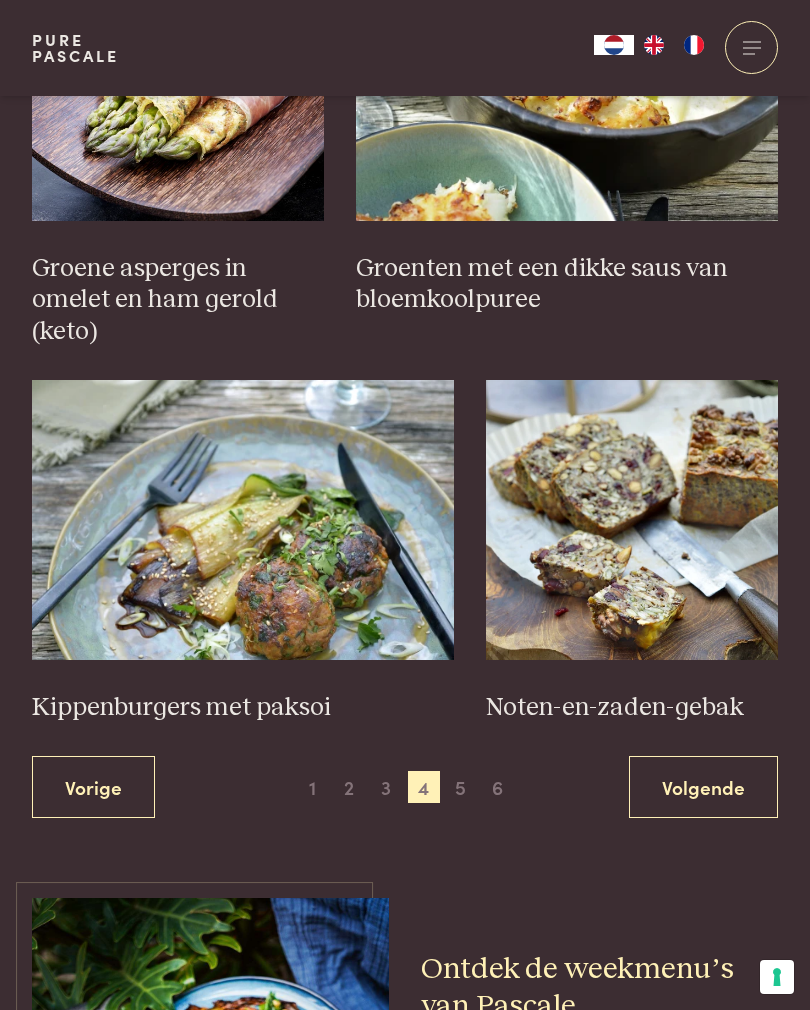 click at bounding box center (243, 520) 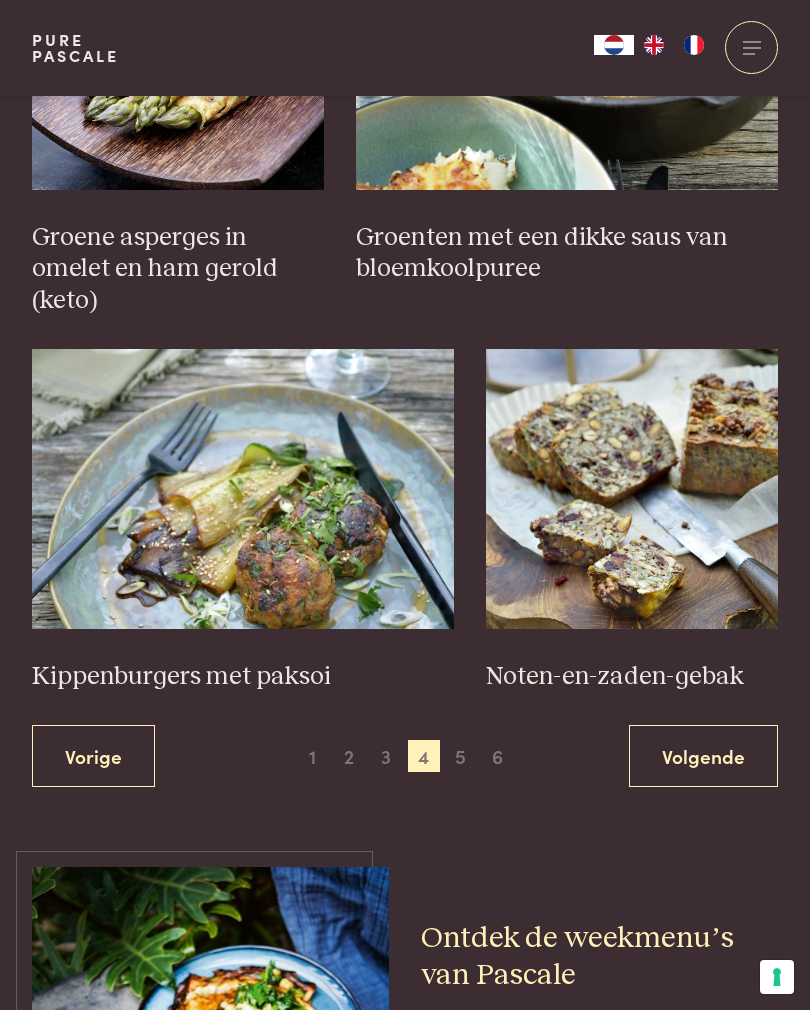 click on "5" at bounding box center [461, 756] 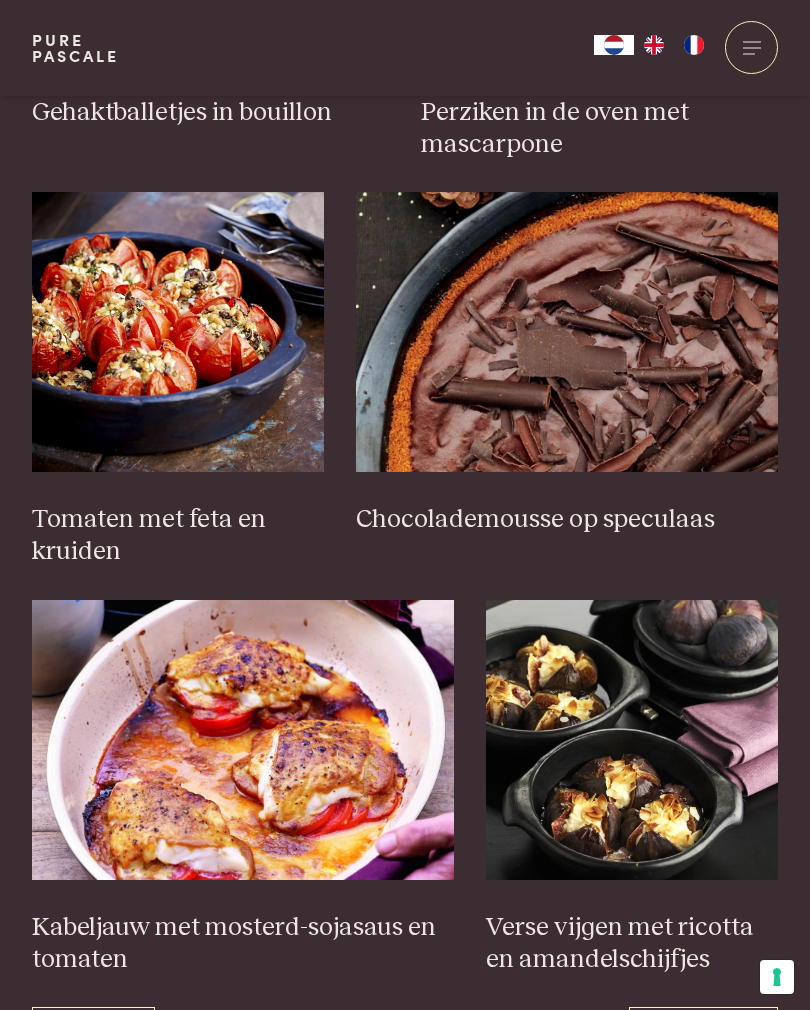 scroll, scrollTop: 2756, scrollLeft: 0, axis: vertical 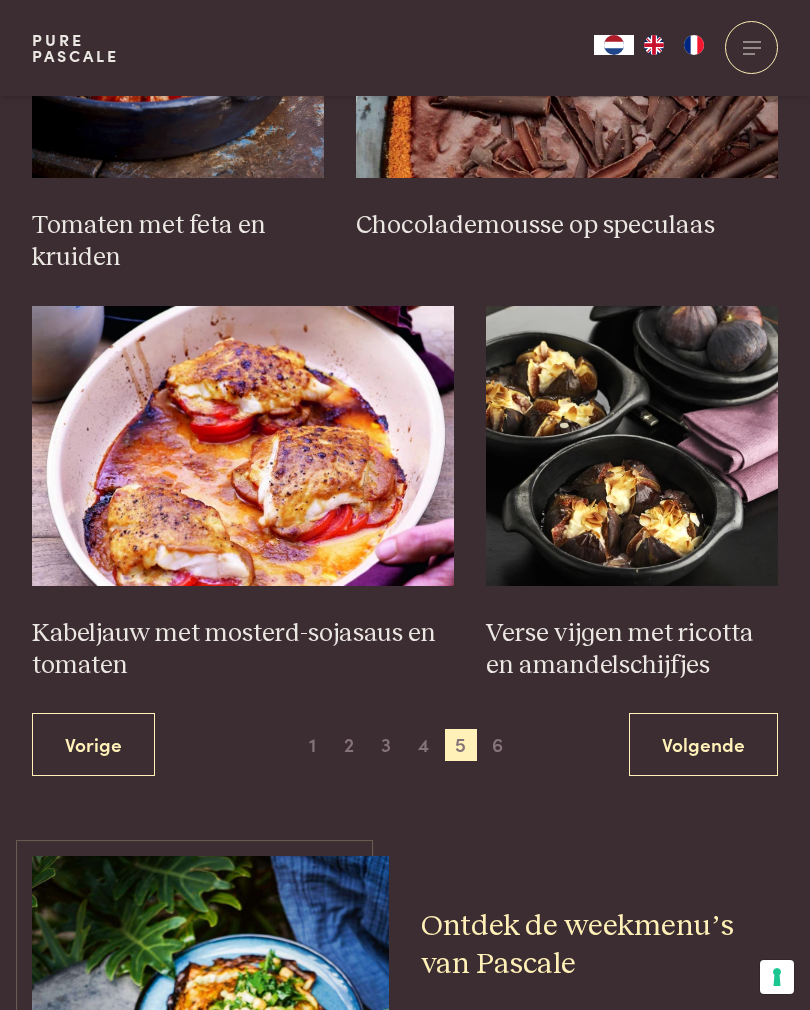 click on "6" at bounding box center [498, 745] 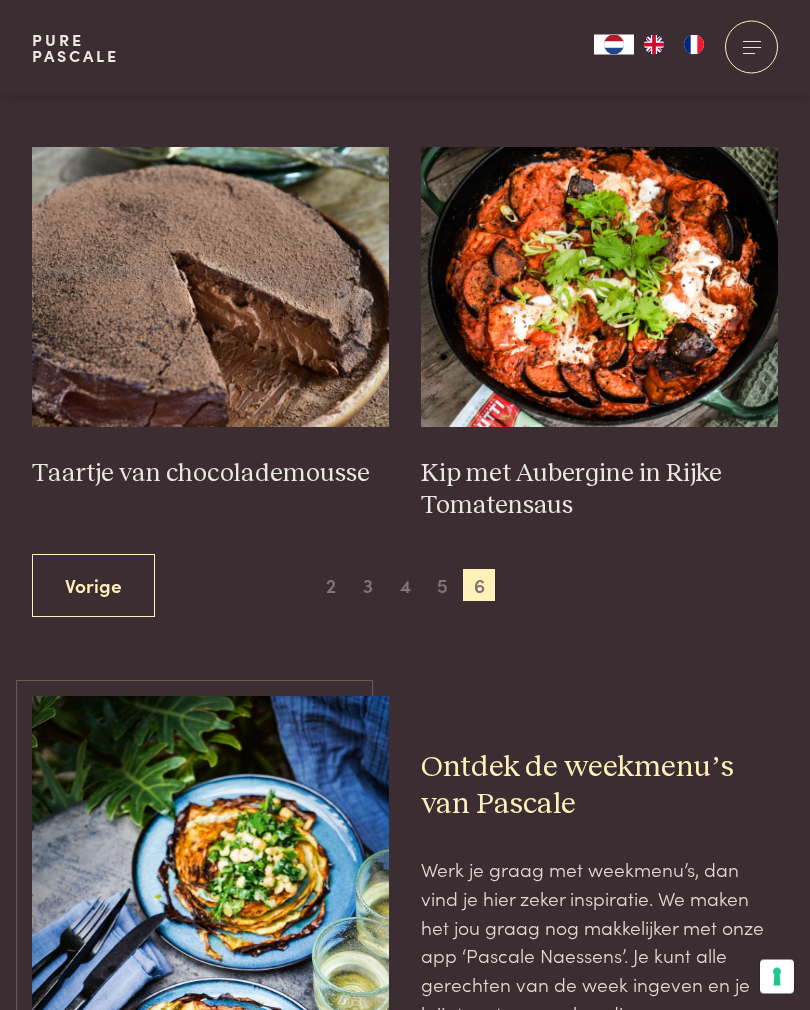 scroll, scrollTop: 846, scrollLeft: 0, axis: vertical 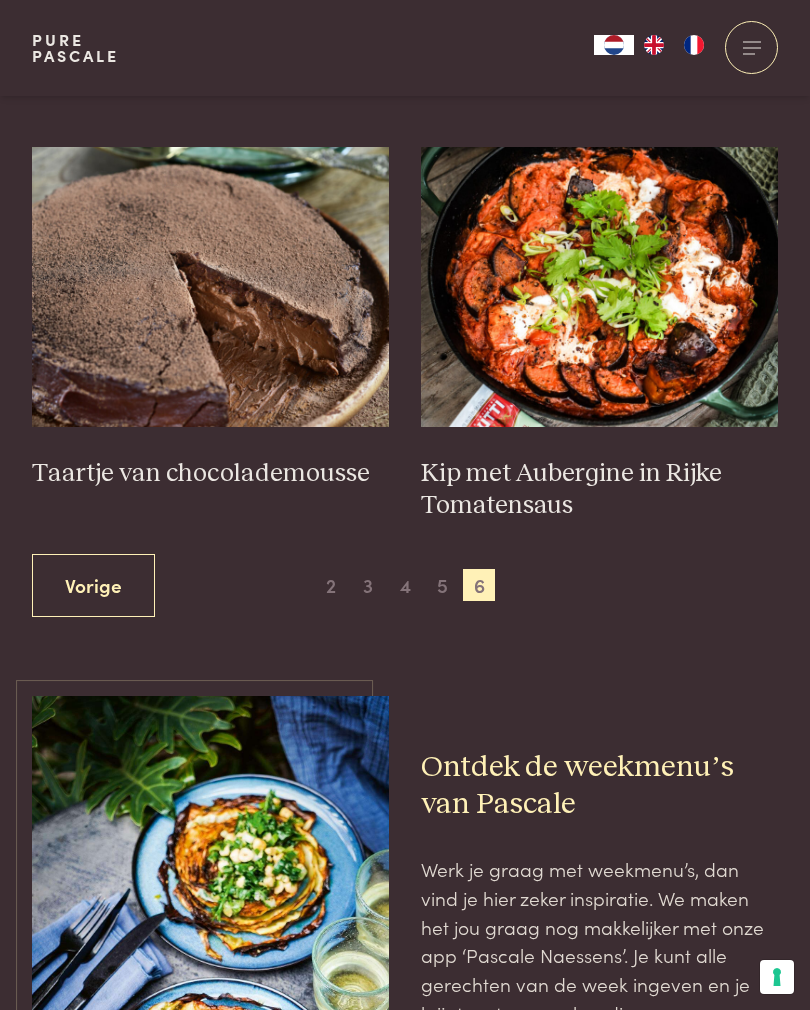click at bounding box center (599, 287) 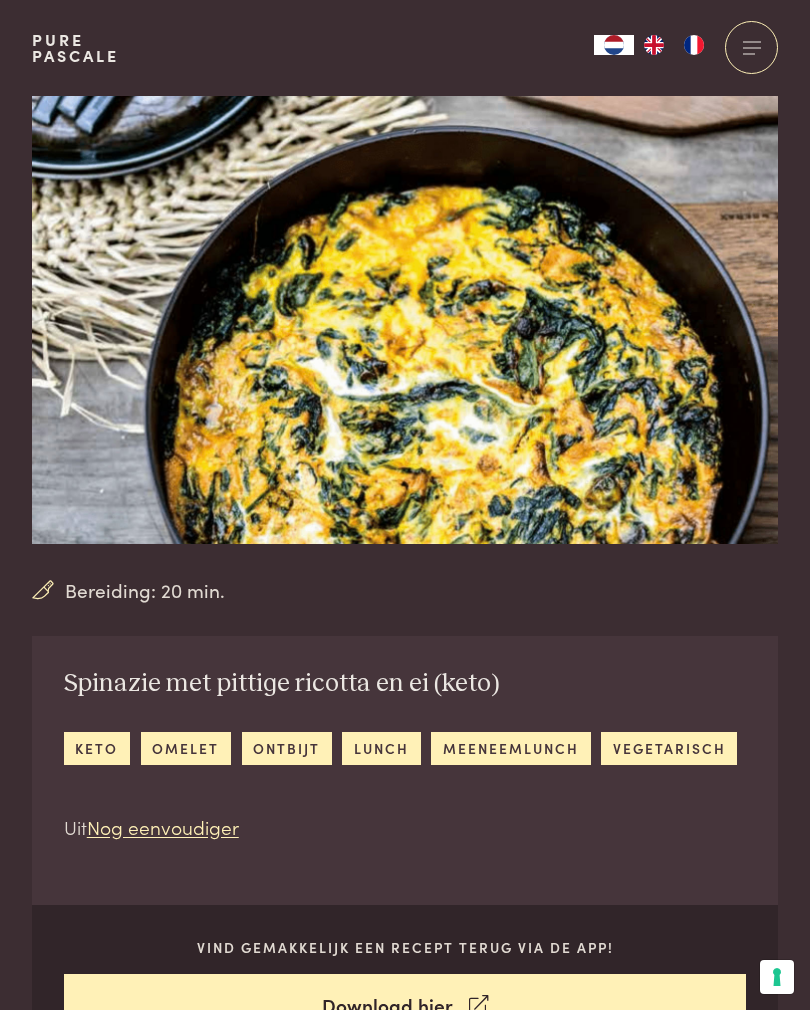 scroll, scrollTop: 0, scrollLeft: 0, axis: both 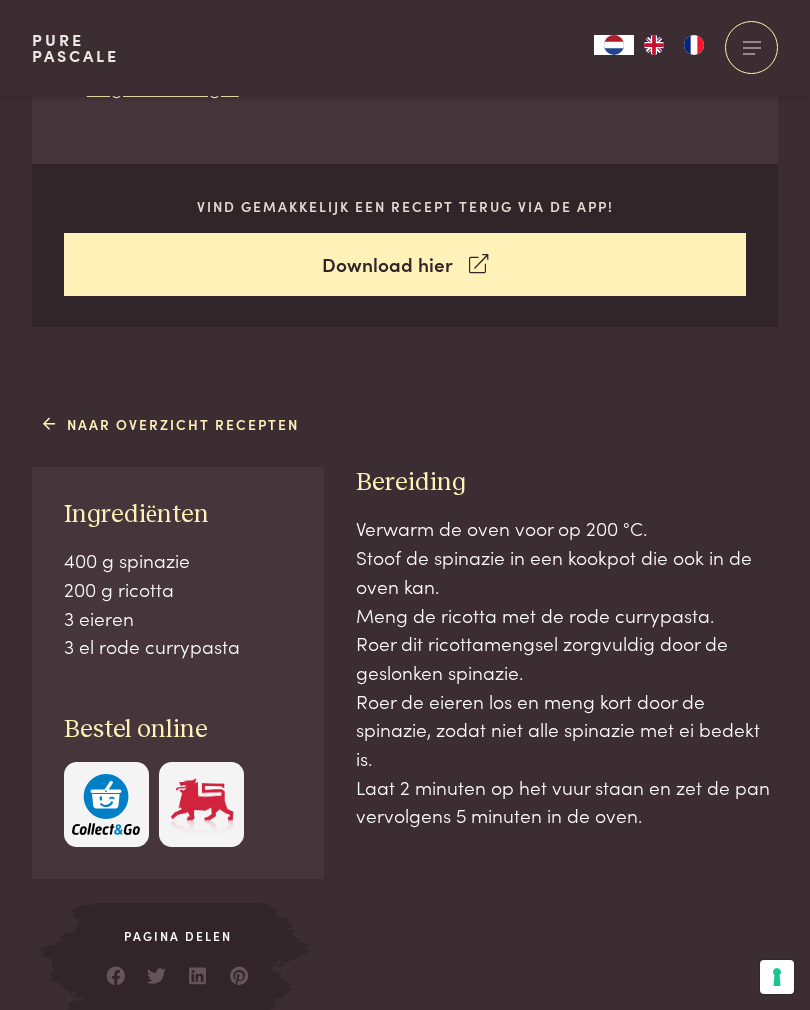 click at bounding box center (202, 804) 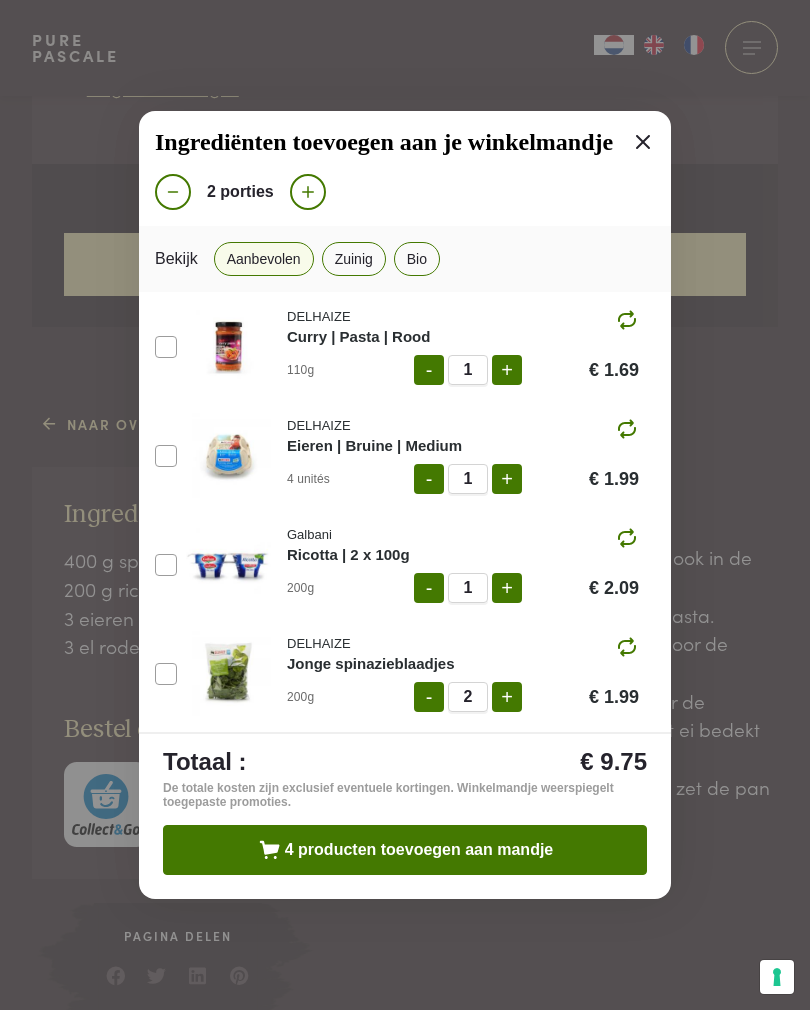 click 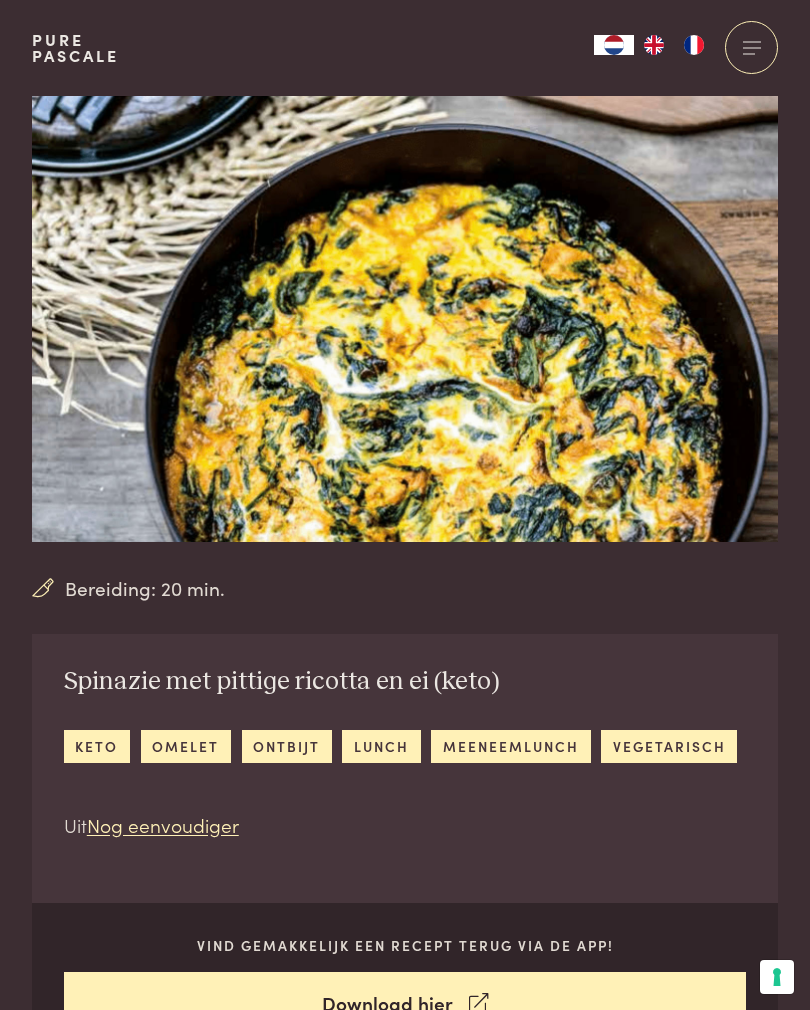 scroll, scrollTop: 0, scrollLeft: 0, axis: both 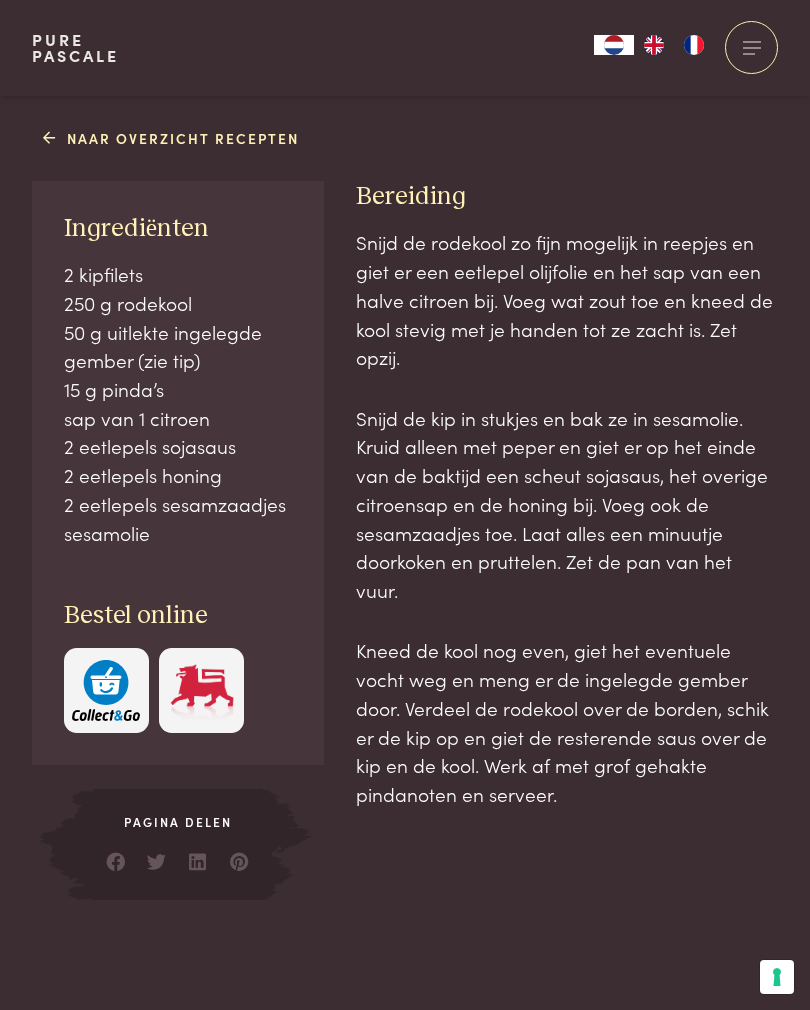 click at bounding box center (202, 690) 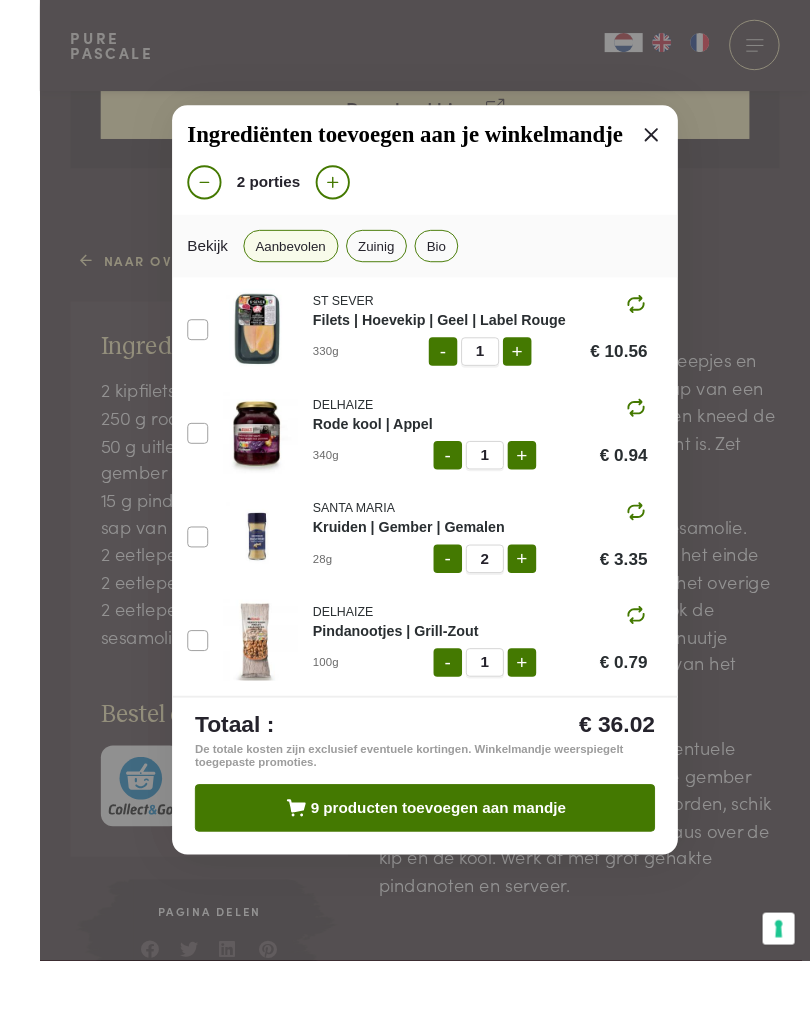 scroll, scrollTop: 993, scrollLeft: 0, axis: vertical 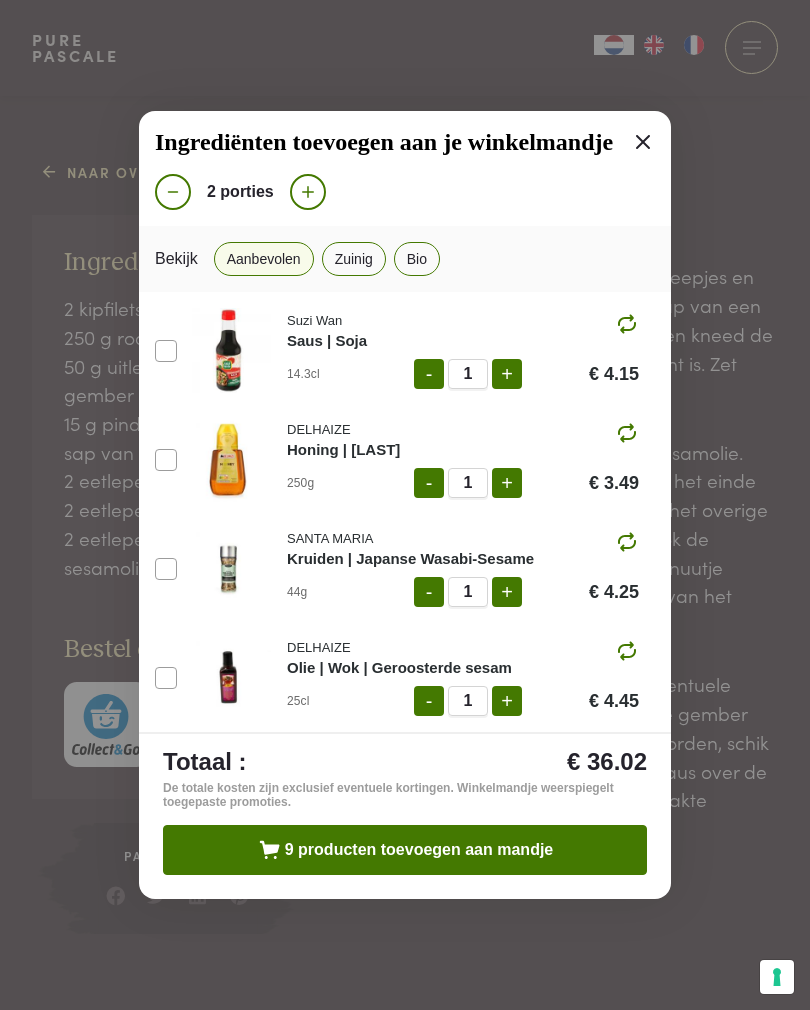 click 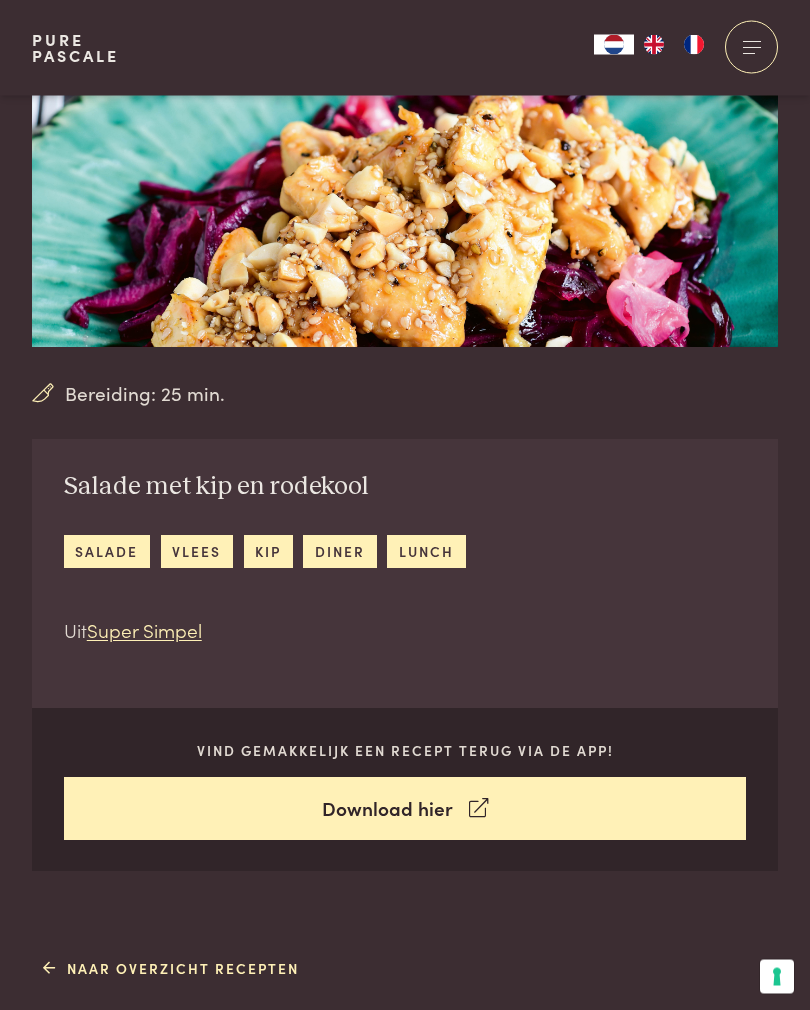 scroll, scrollTop: 195, scrollLeft: 0, axis: vertical 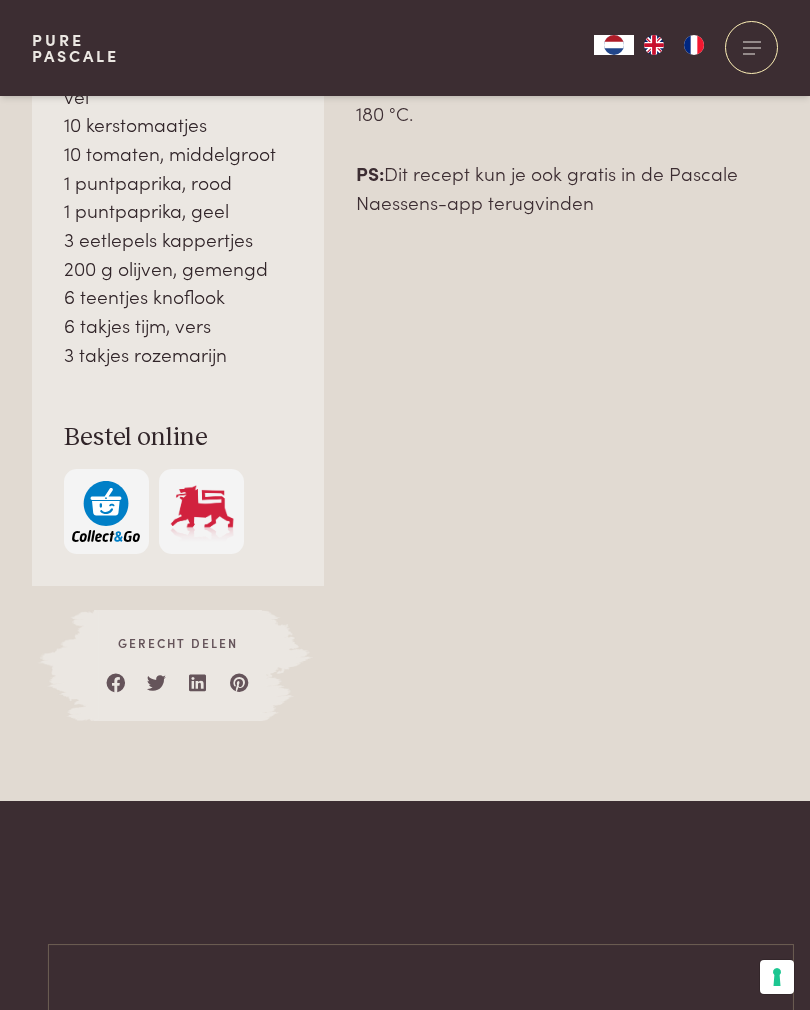 click at bounding box center [202, 511] 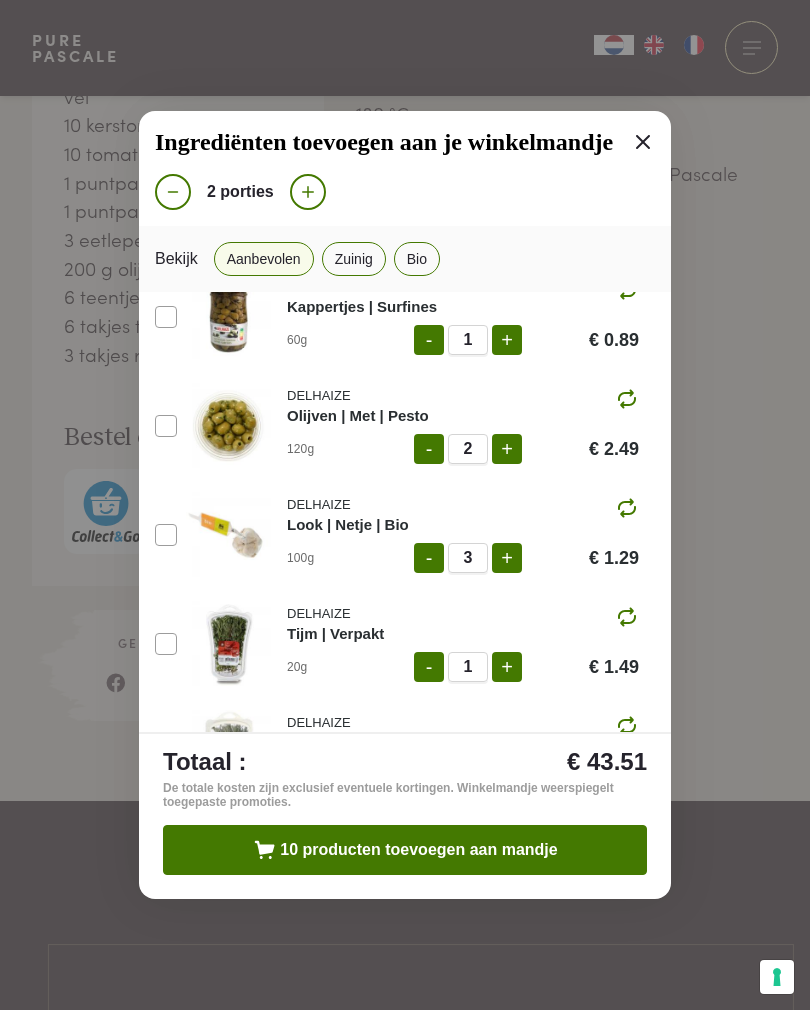 scroll, scrollTop: 643, scrollLeft: 0, axis: vertical 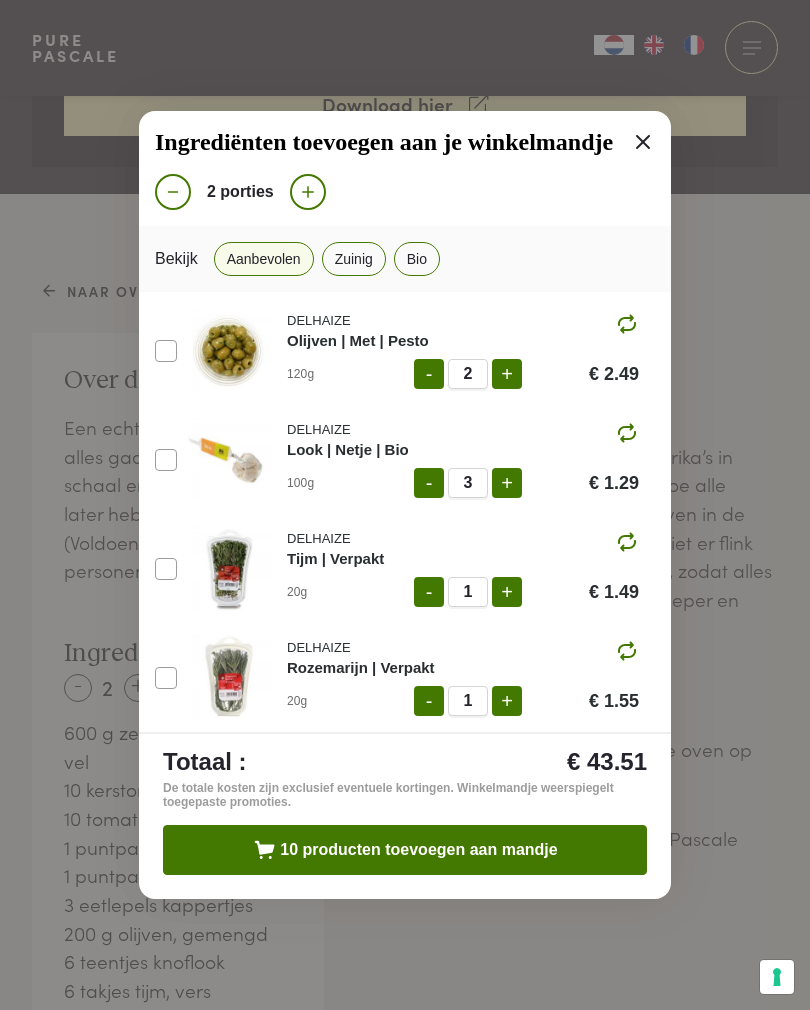 click 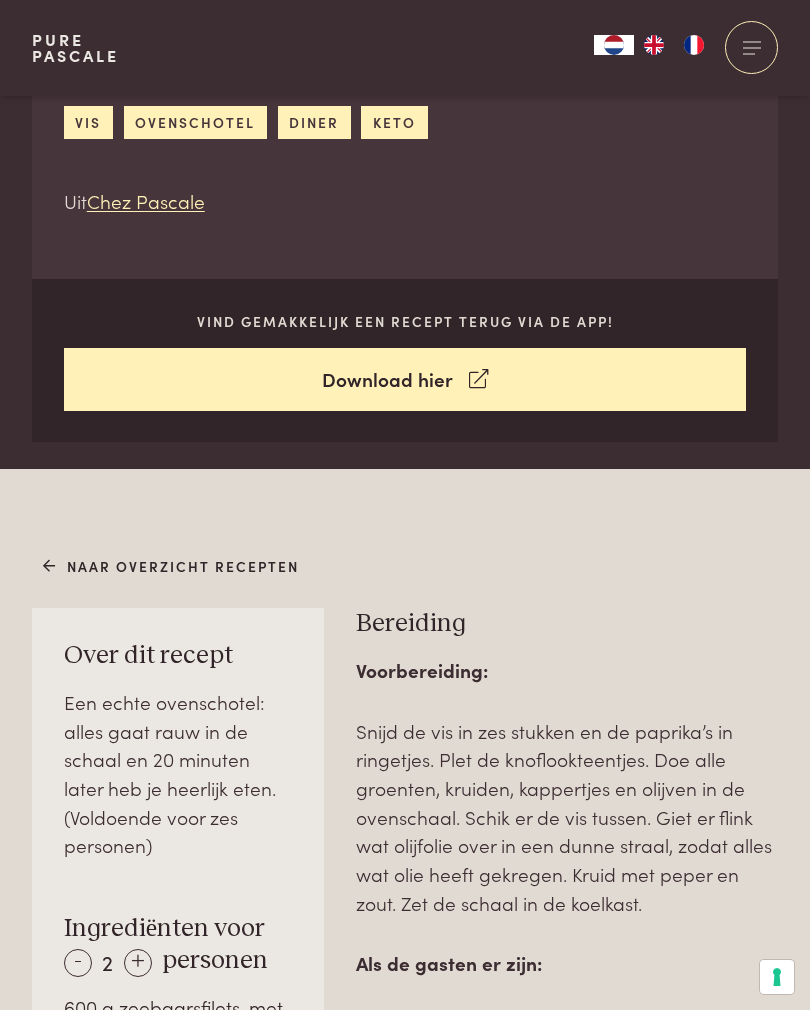scroll, scrollTop: 585, scrollLeft: 0, axis: vertical 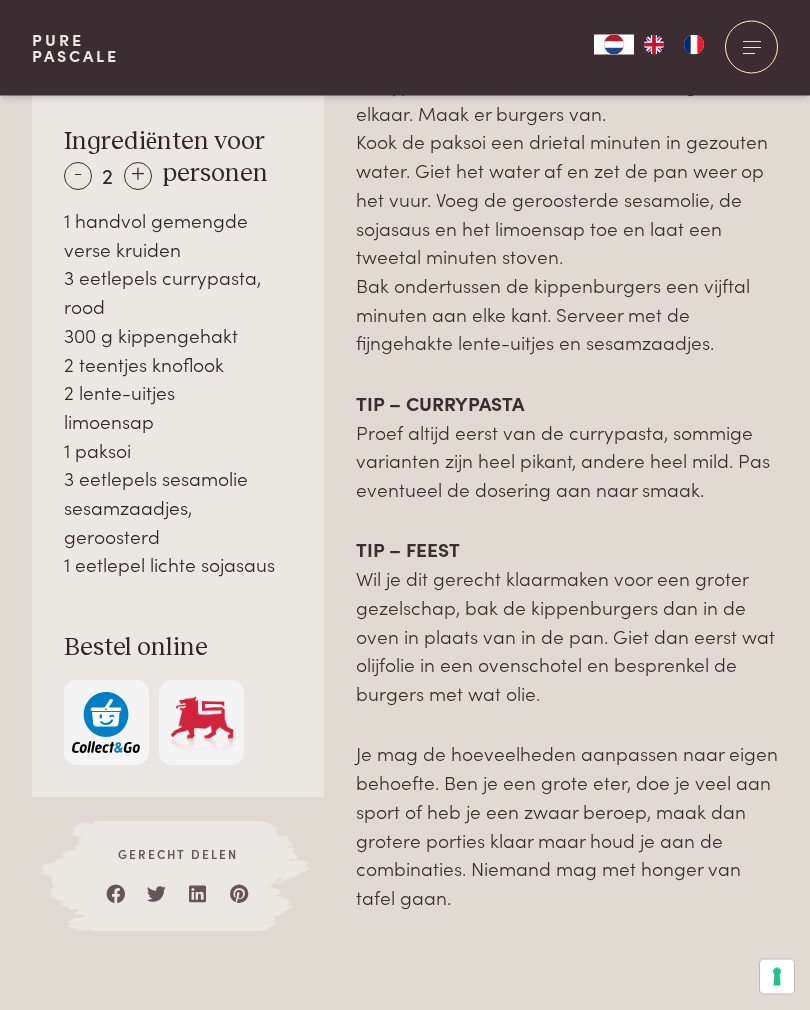 click at bounding box center (202, 723) 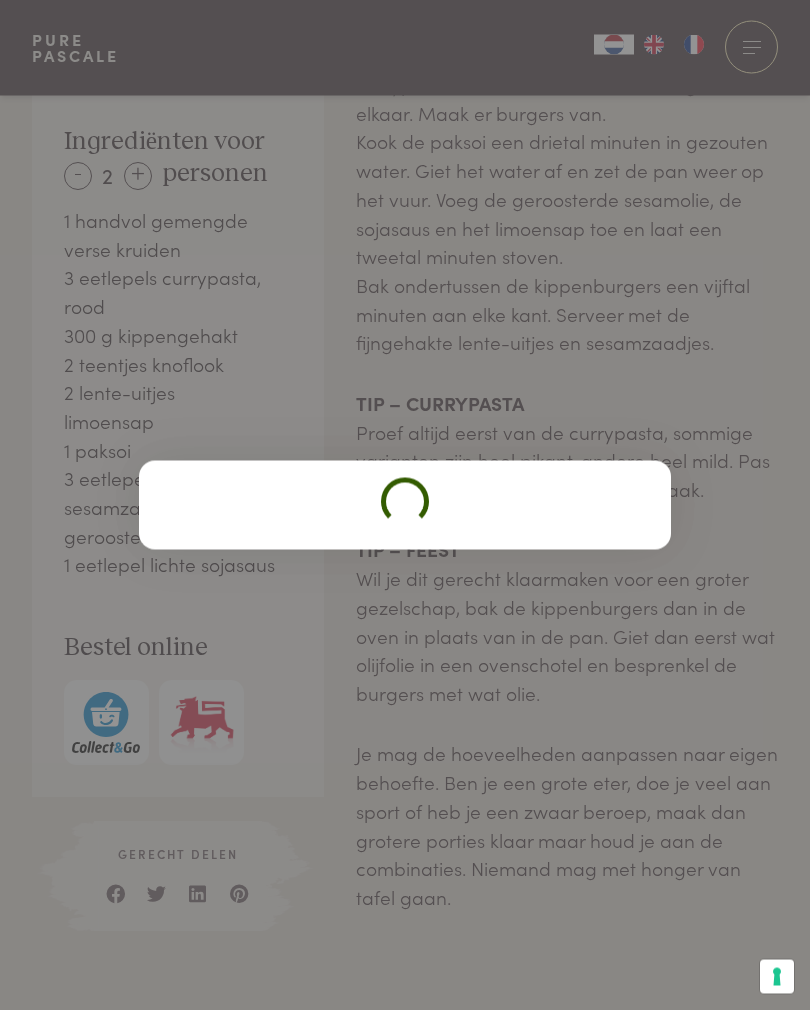 scroll, scrollTop: 1298, scrollLeft: 0, axis: vertical 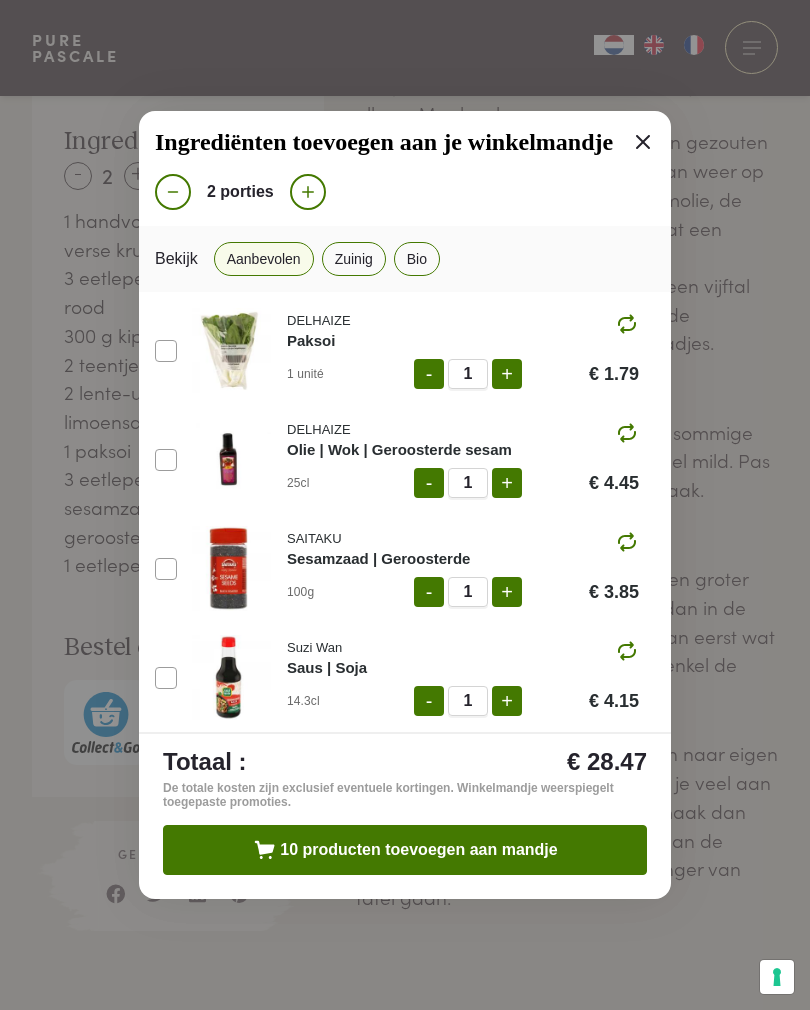 click 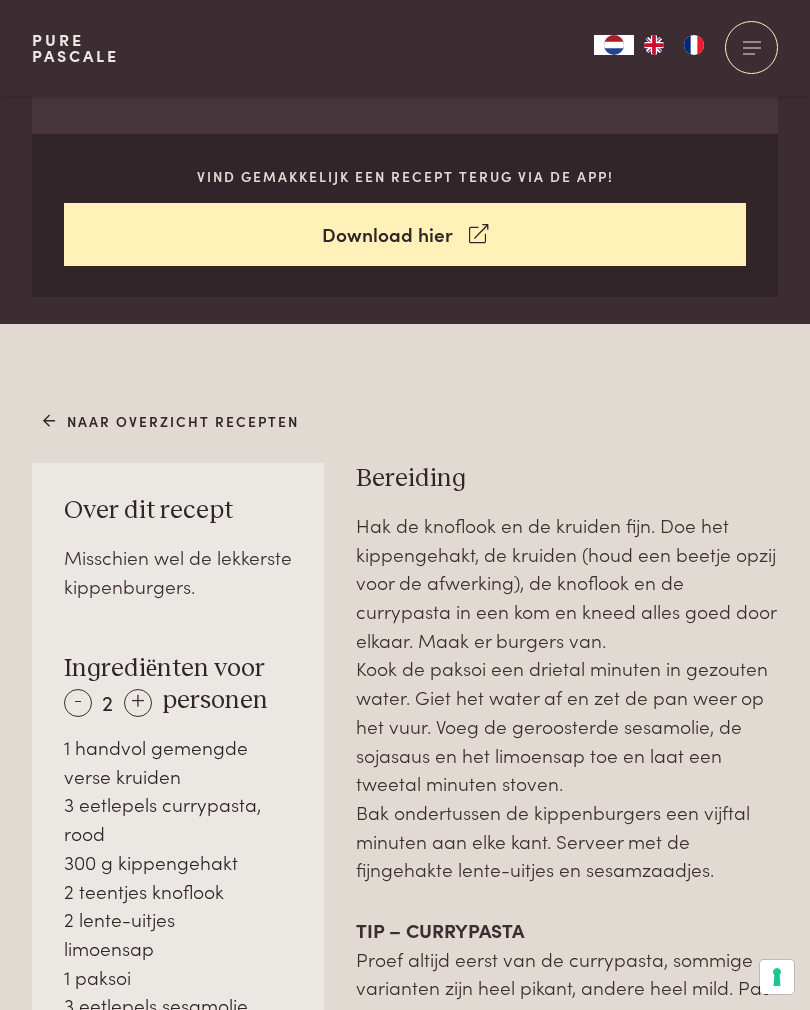 scroll, scrollTop: 725, scrollLeft: 0, axis: vertical 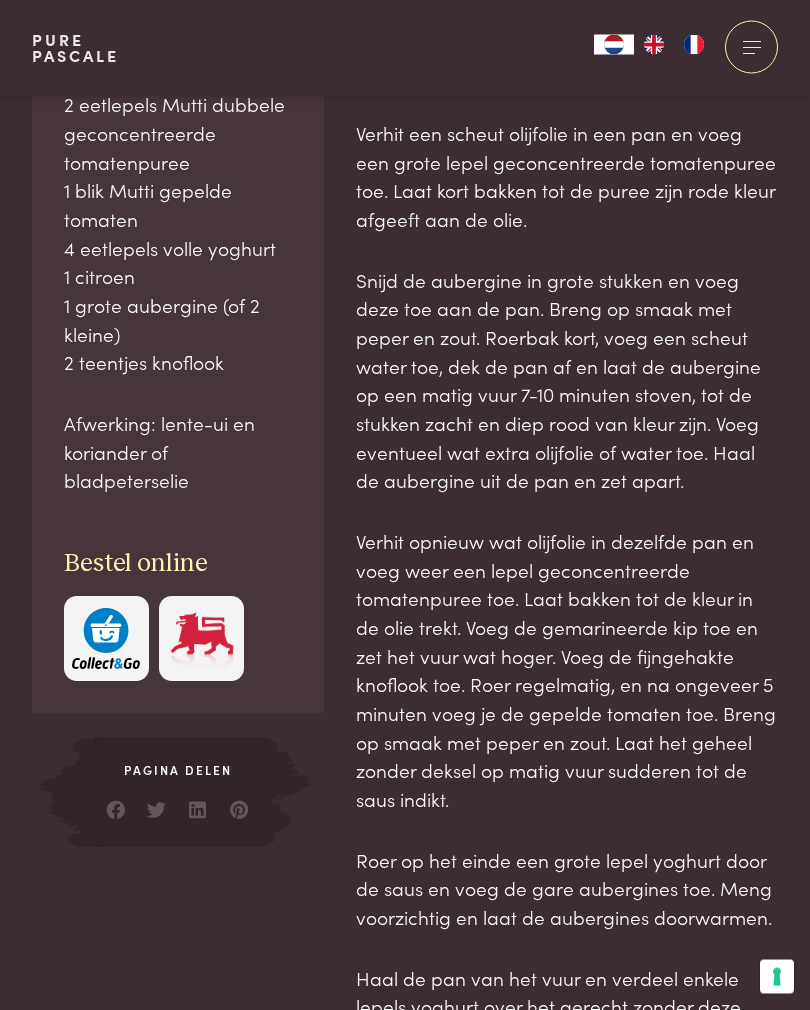 click at bounding box center (202, 639) 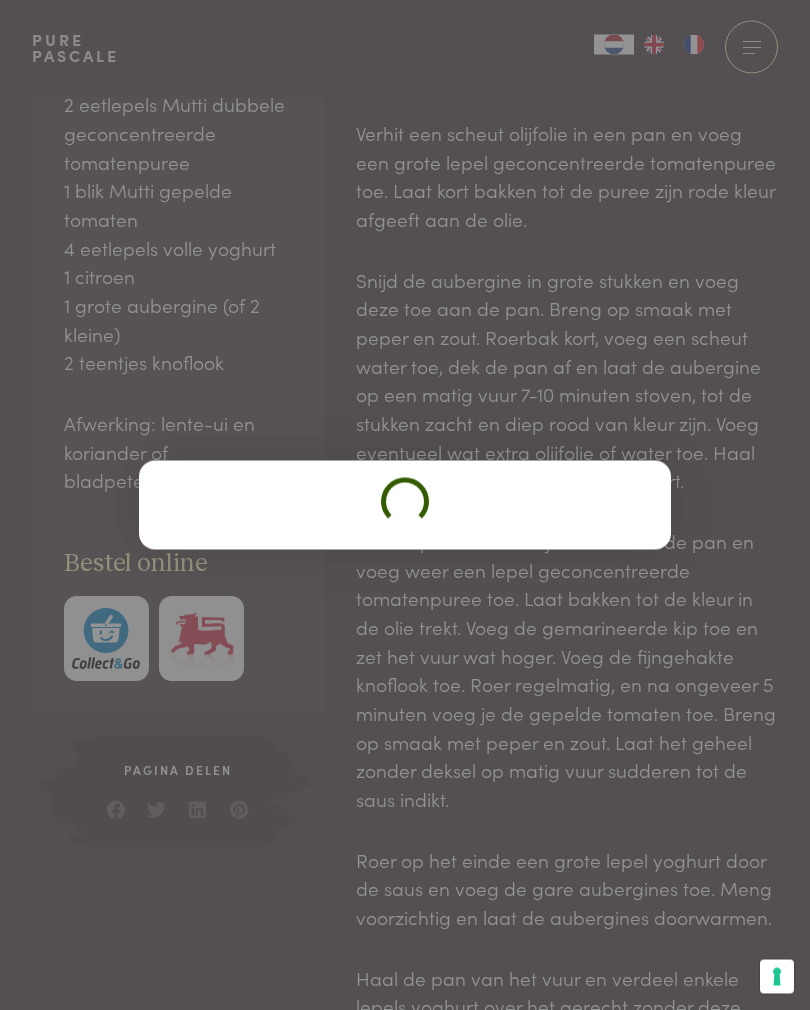 scroll, scrollTop: 1178, scrollLeft: 0, axis: vertical 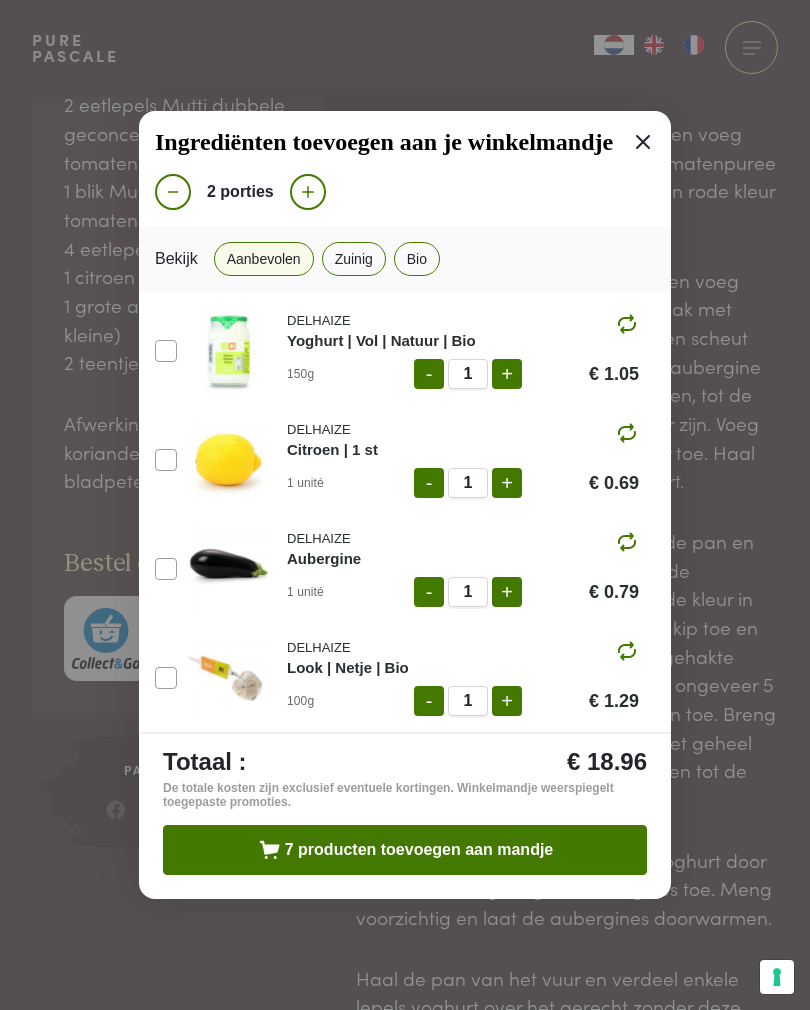 click 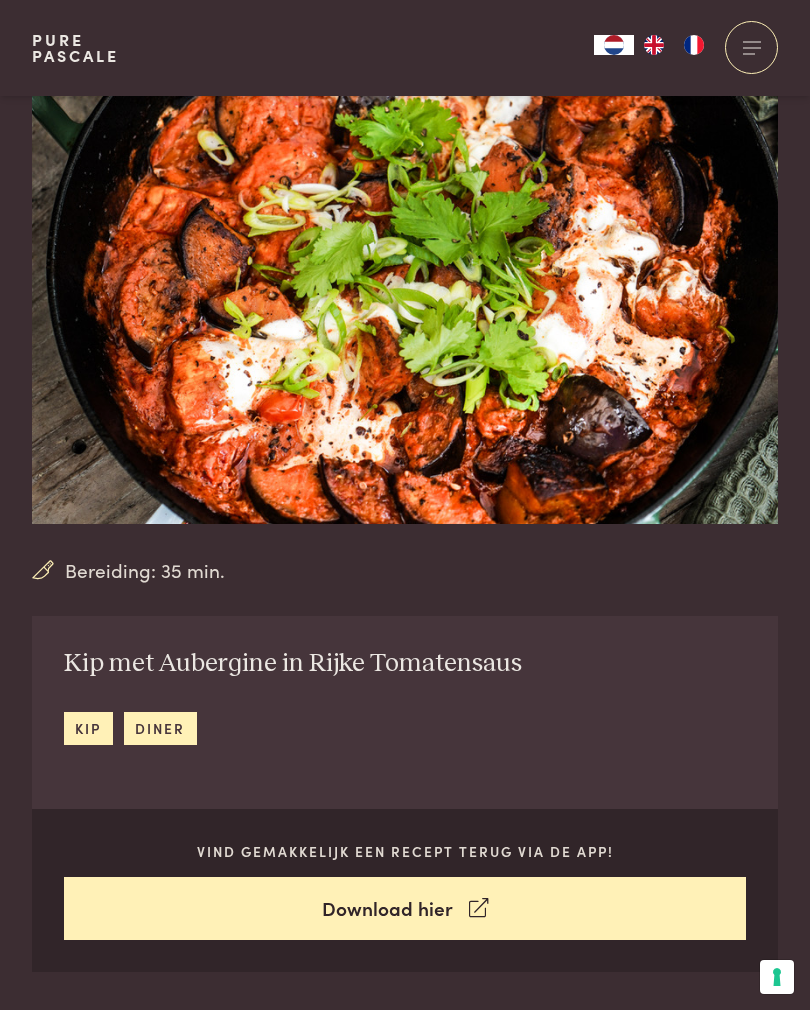 scroll, scrollTop: 0, scrollLeft: 0, axis: both 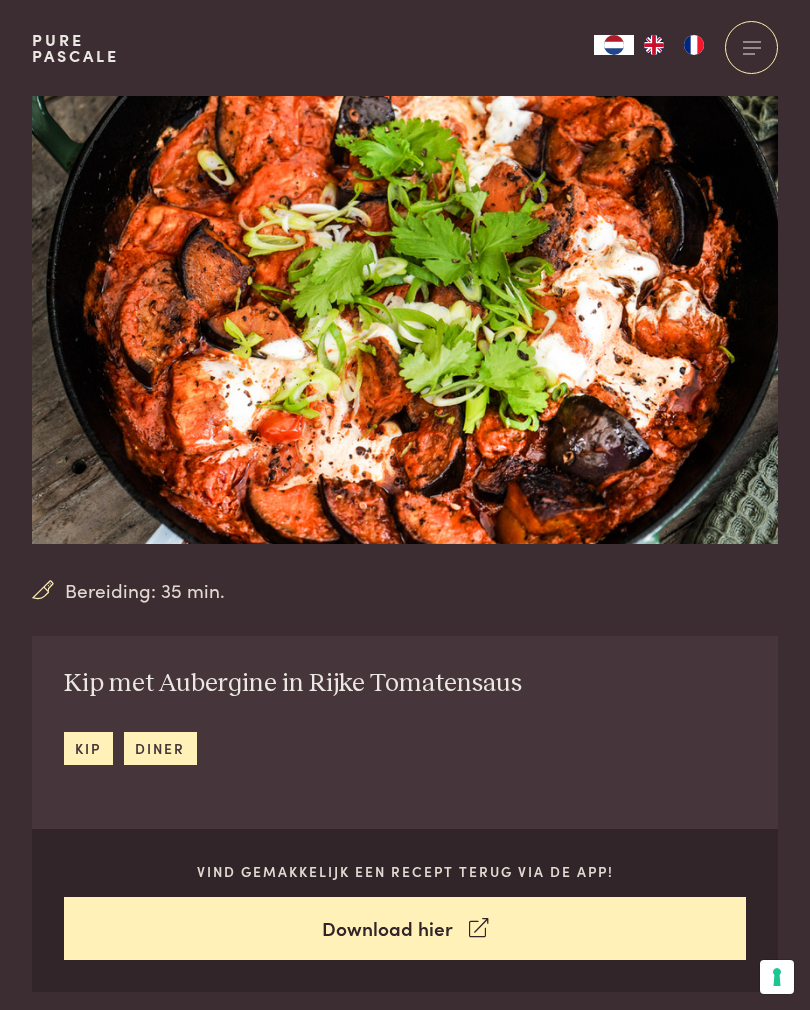 click at bounding box center [751, 47] 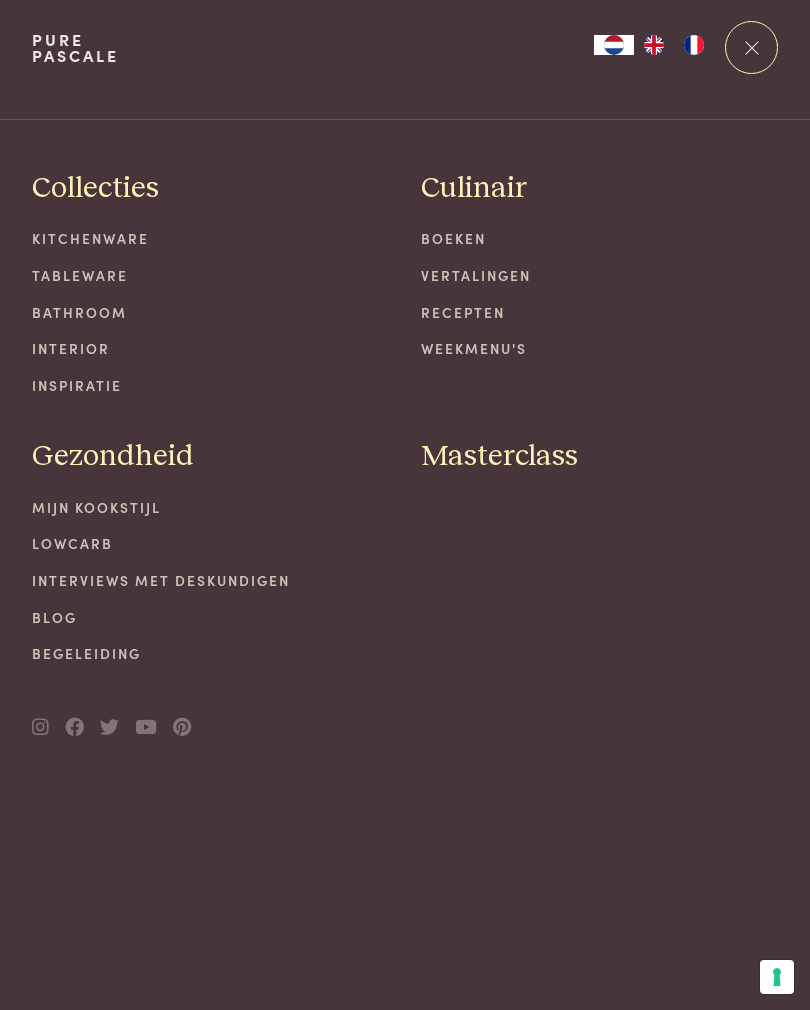 click on "Weekmenu's" at bounding box center [599, 348] 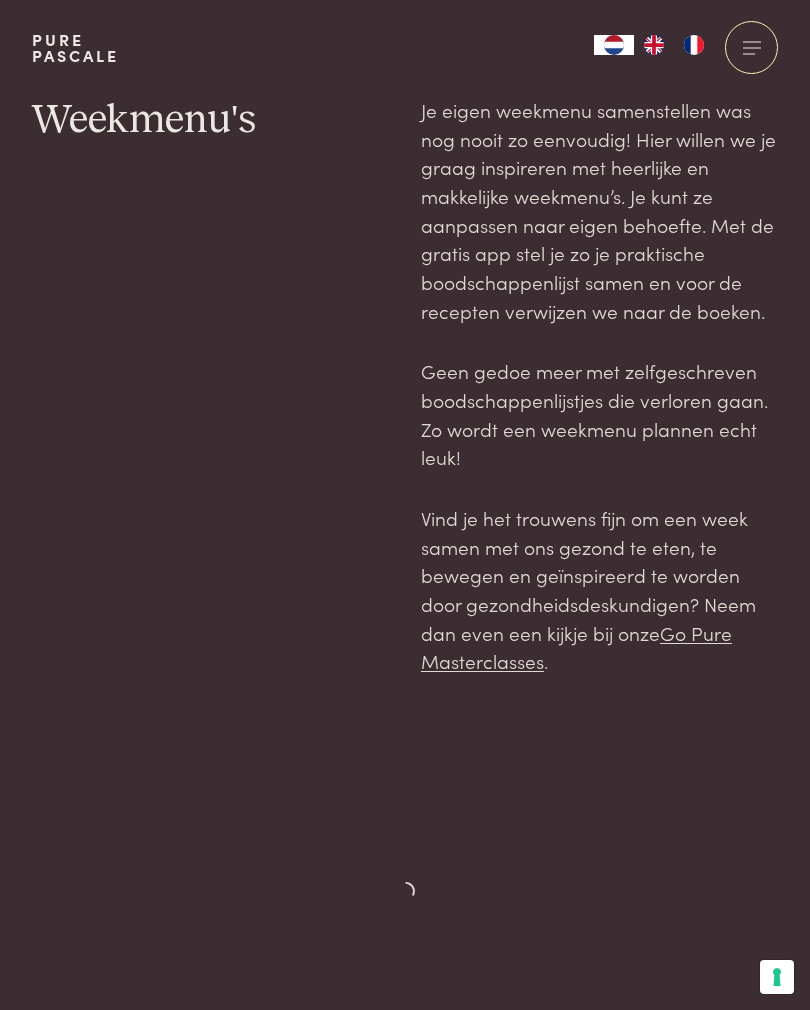 scroll, scrollTop: 0, scrollLeft: 0, axis: both 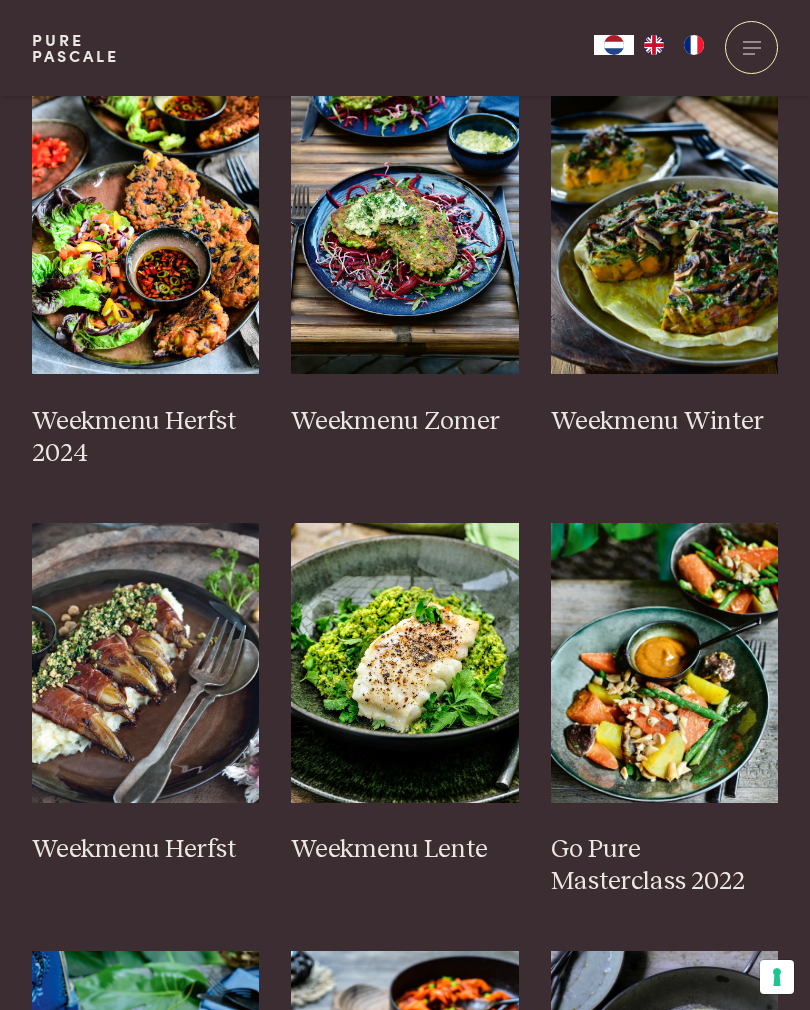 click at bounding box center (405, 234) 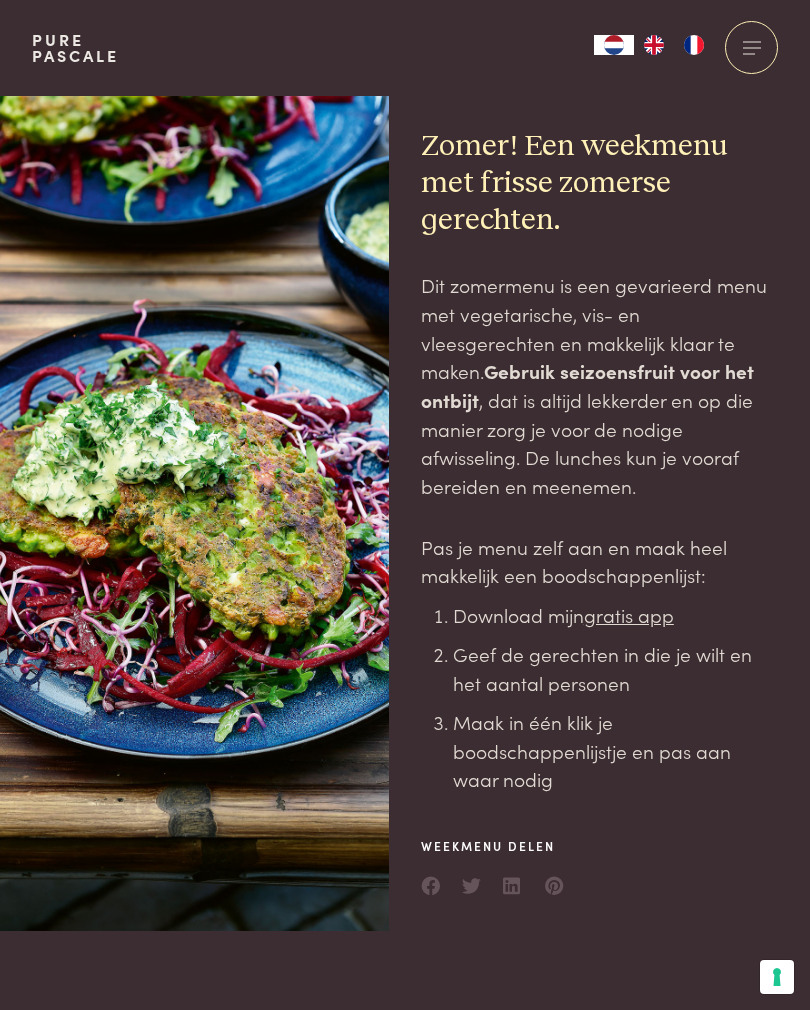 scroll, scrollTop: 0, scrollLeft: 0, axis: both 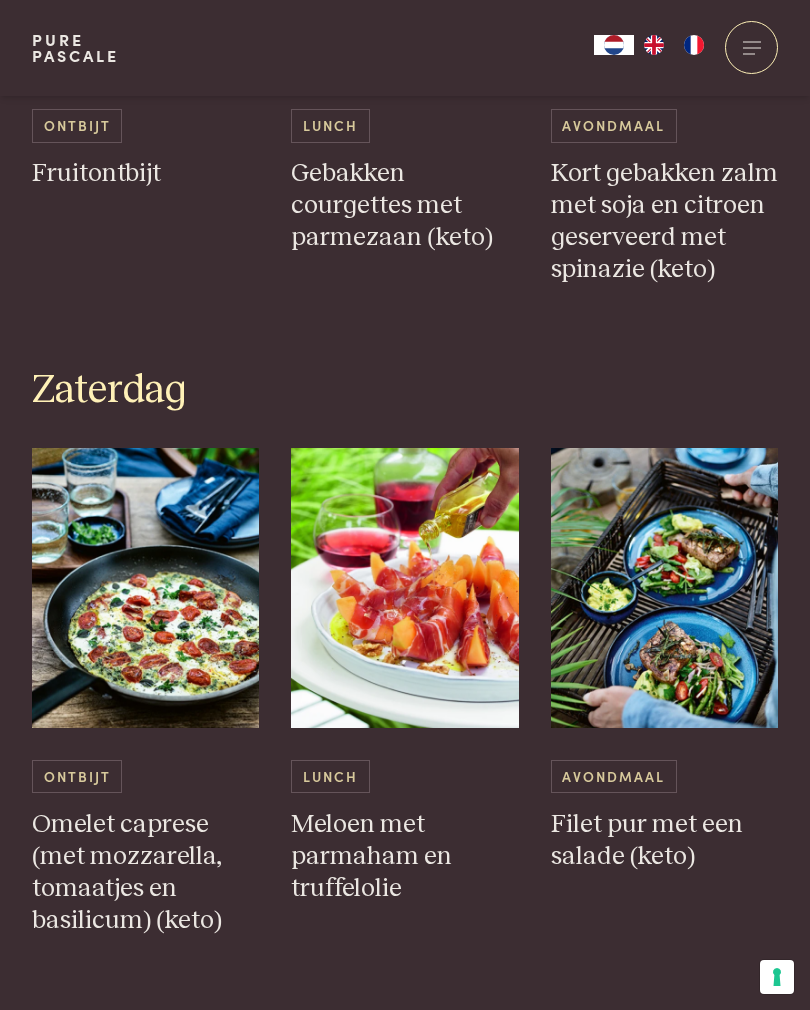 click at bounding box center [665, 588] 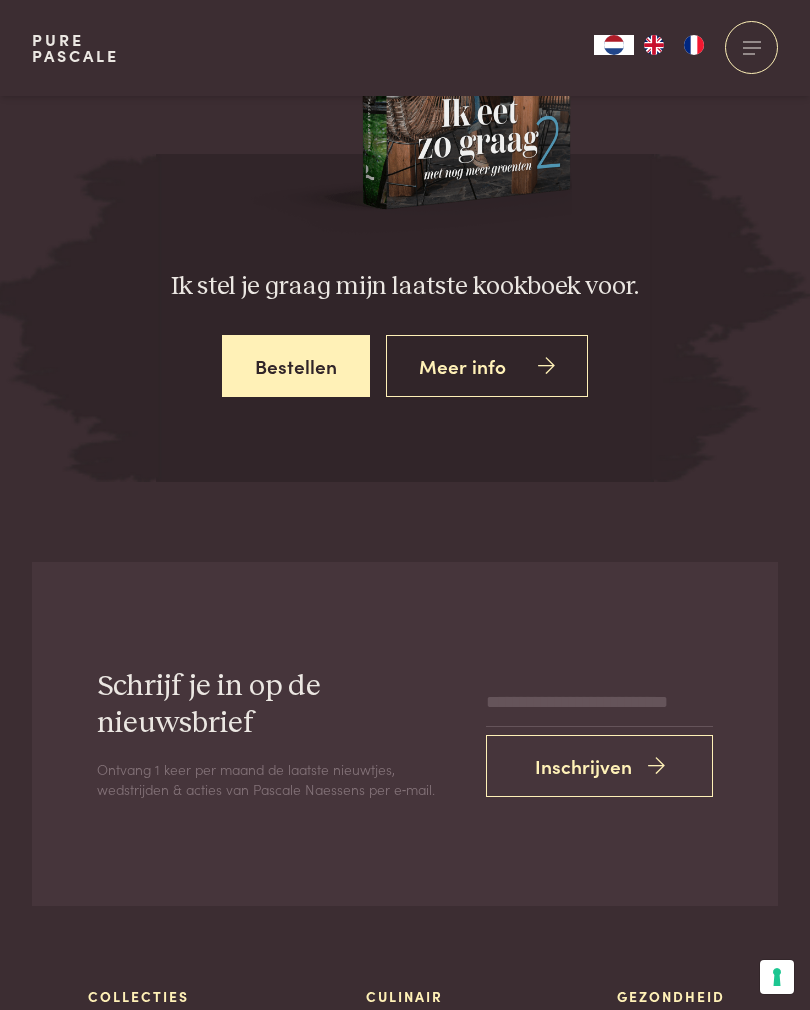 scroll, scrollTop: 6177, scrollLeft: 0, axis: vertical 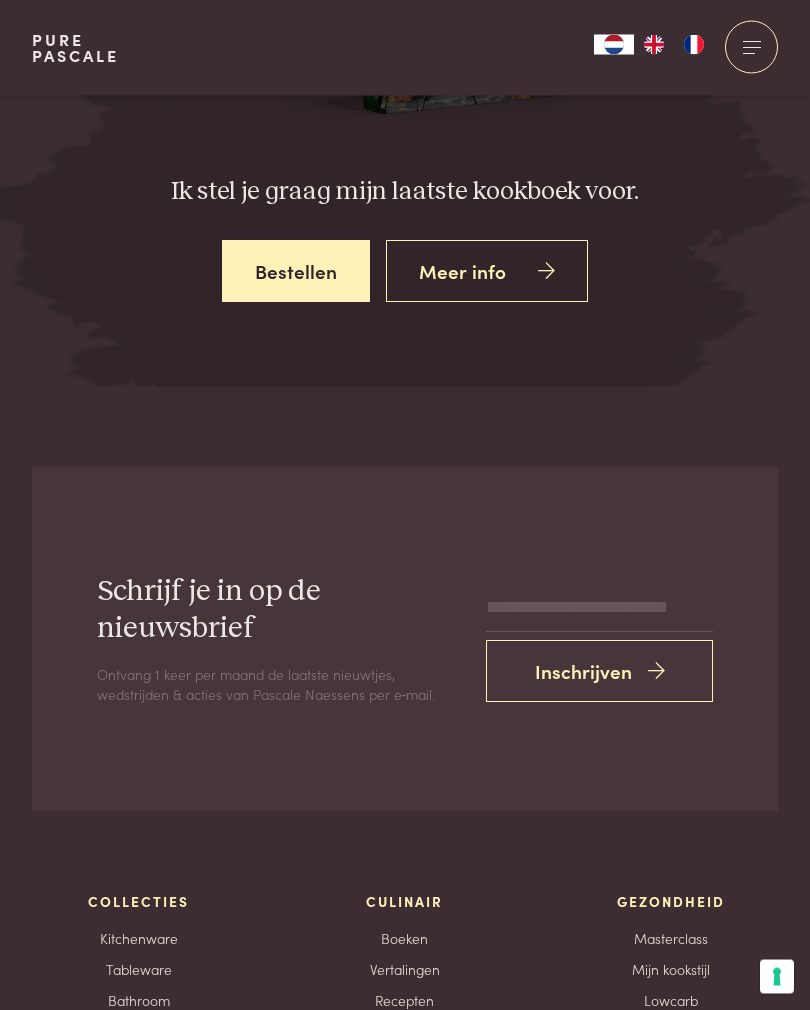 click at bounding box center [546, 272] 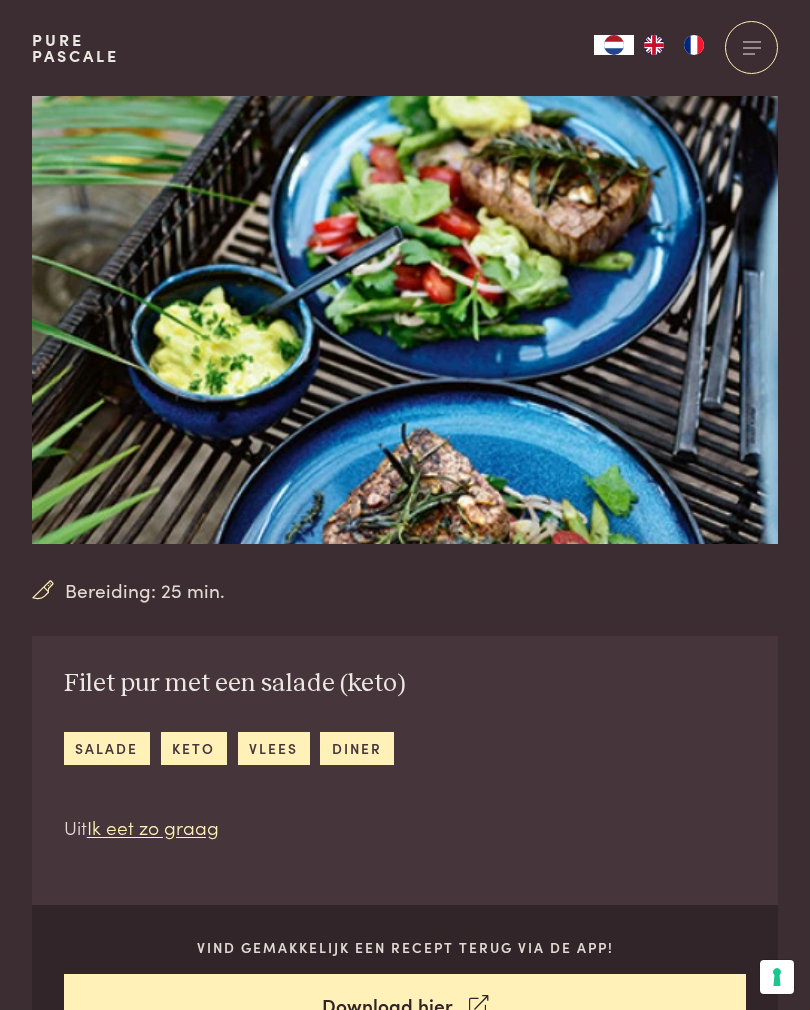 scroll, scrollTop: 0, scrollLeft: 0, axis: both 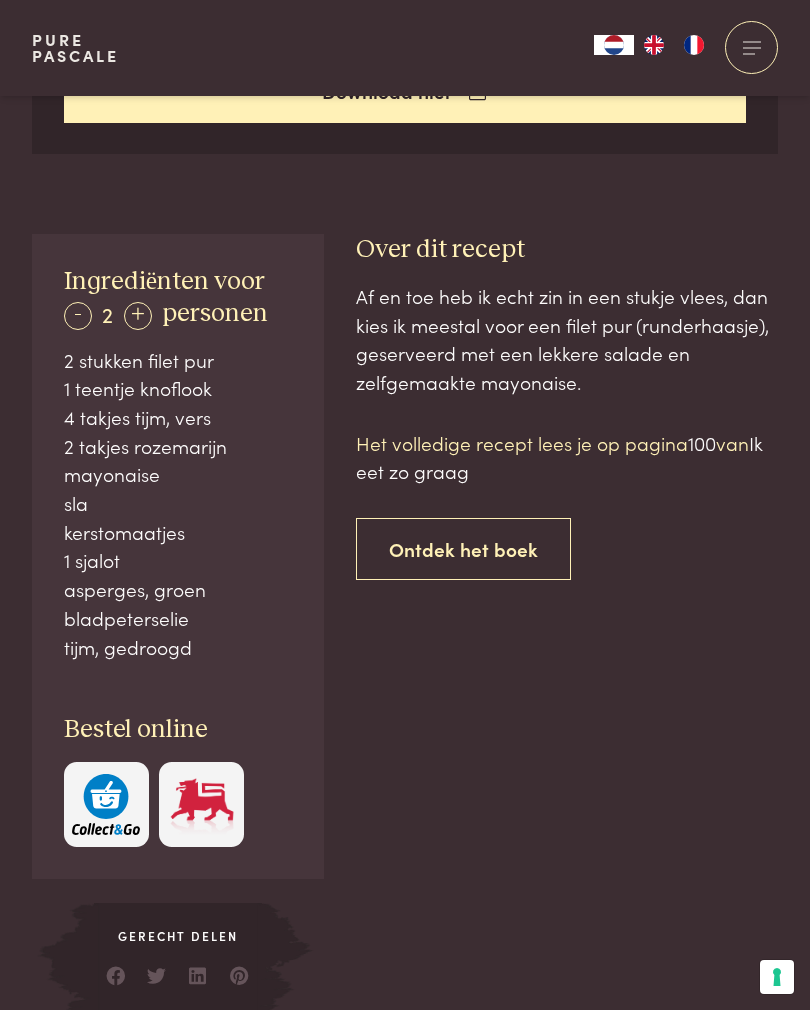 click at bounding box center [202, 804] 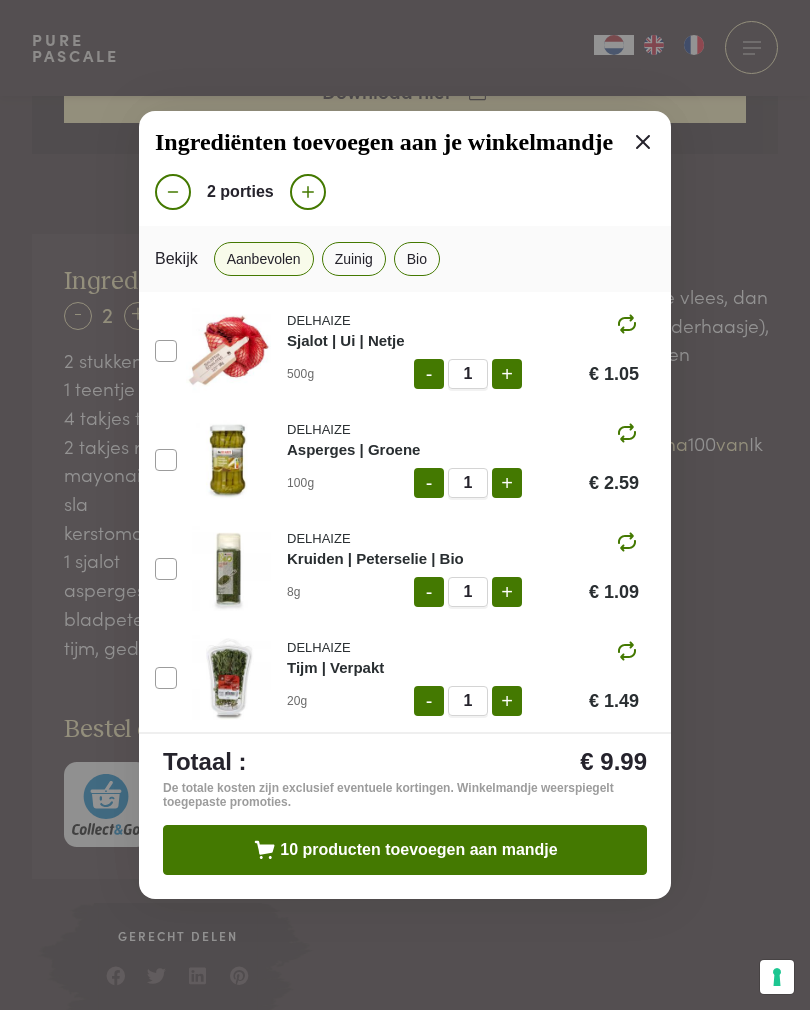 scroll, scrollTop: 650, scrollLeft: 0, axis: vertical 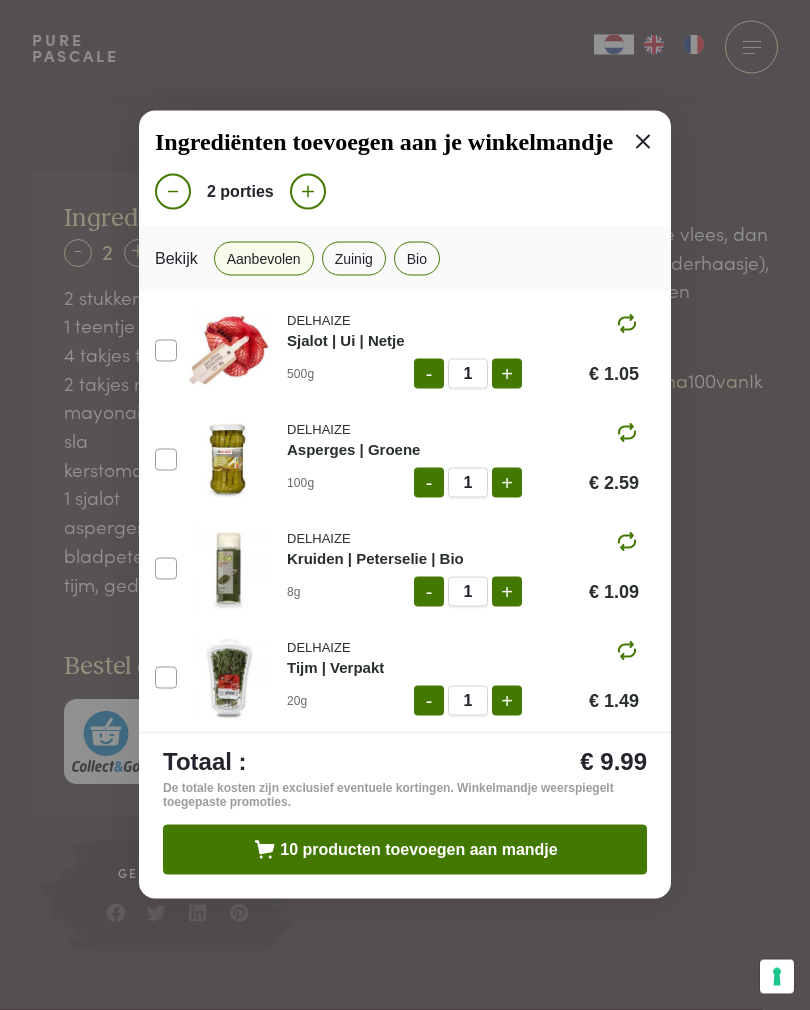 click 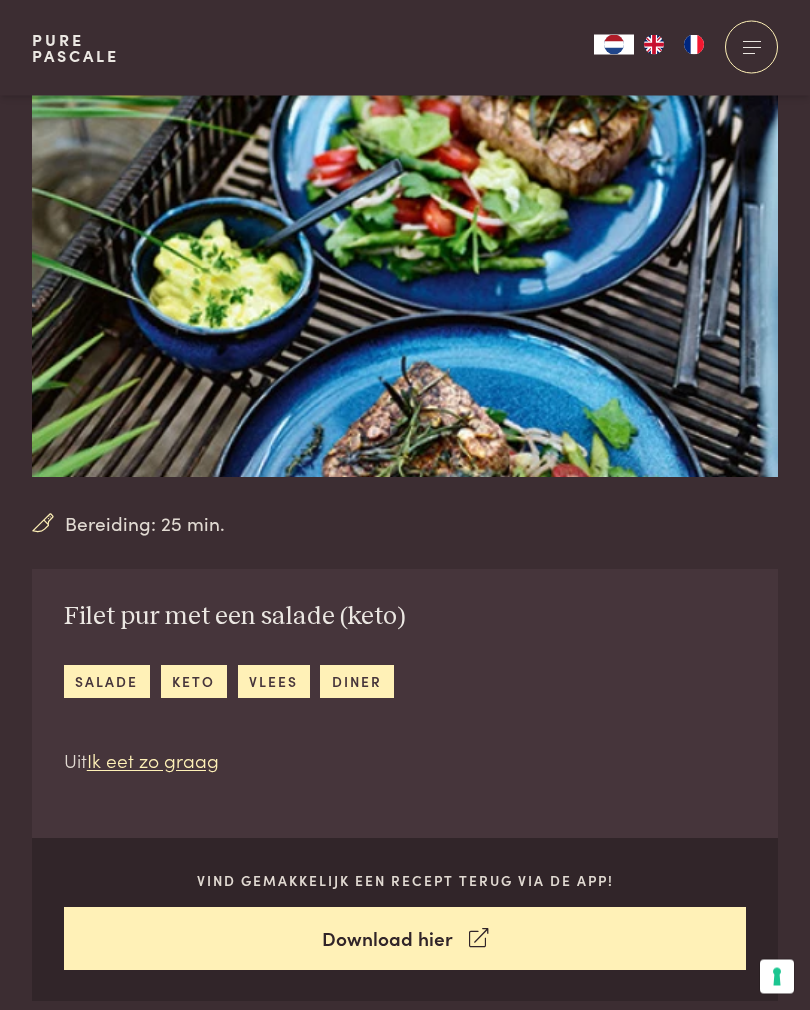scroll, scrollTop: 0, scrollLeft: 0, axis: both 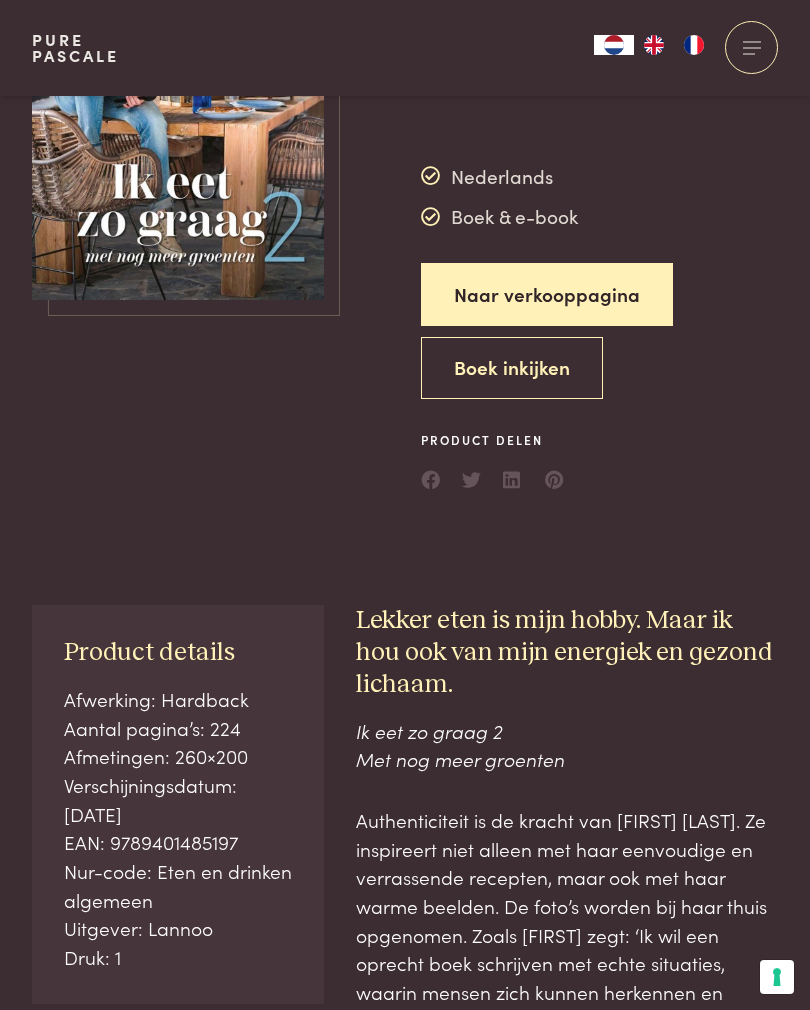 click on "Boek inkijken" at bounding box center (512, 368) 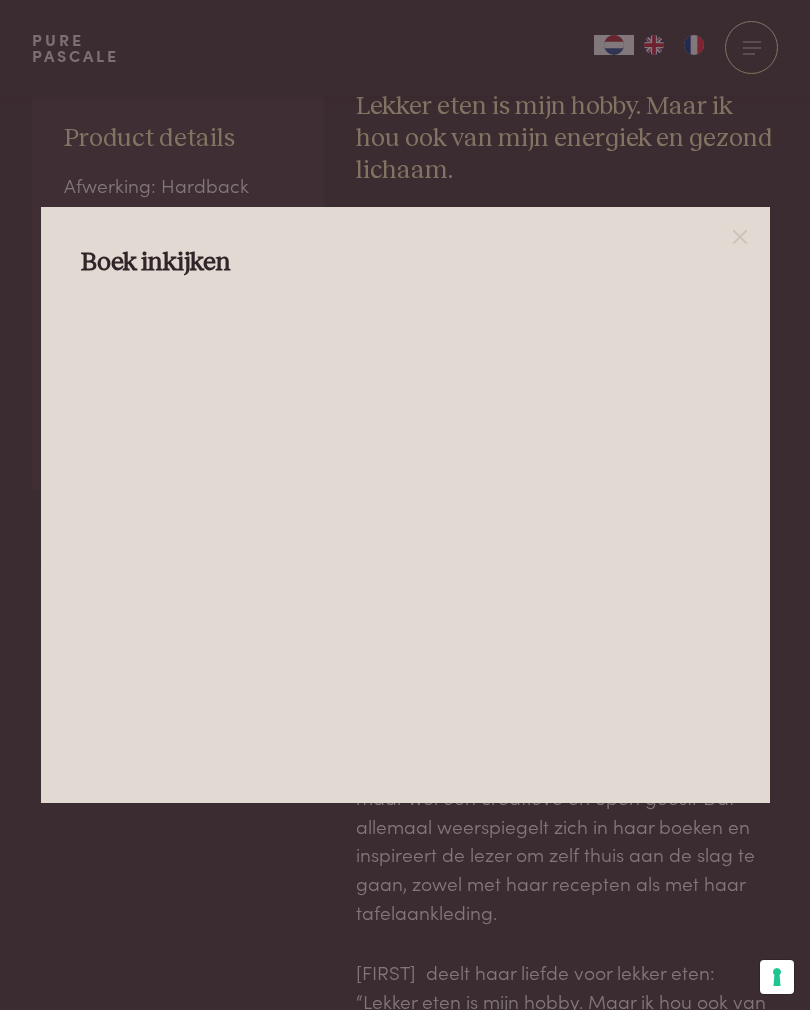 scroll, scrollTop: 725, scrollLeft: 0, axis: vertical 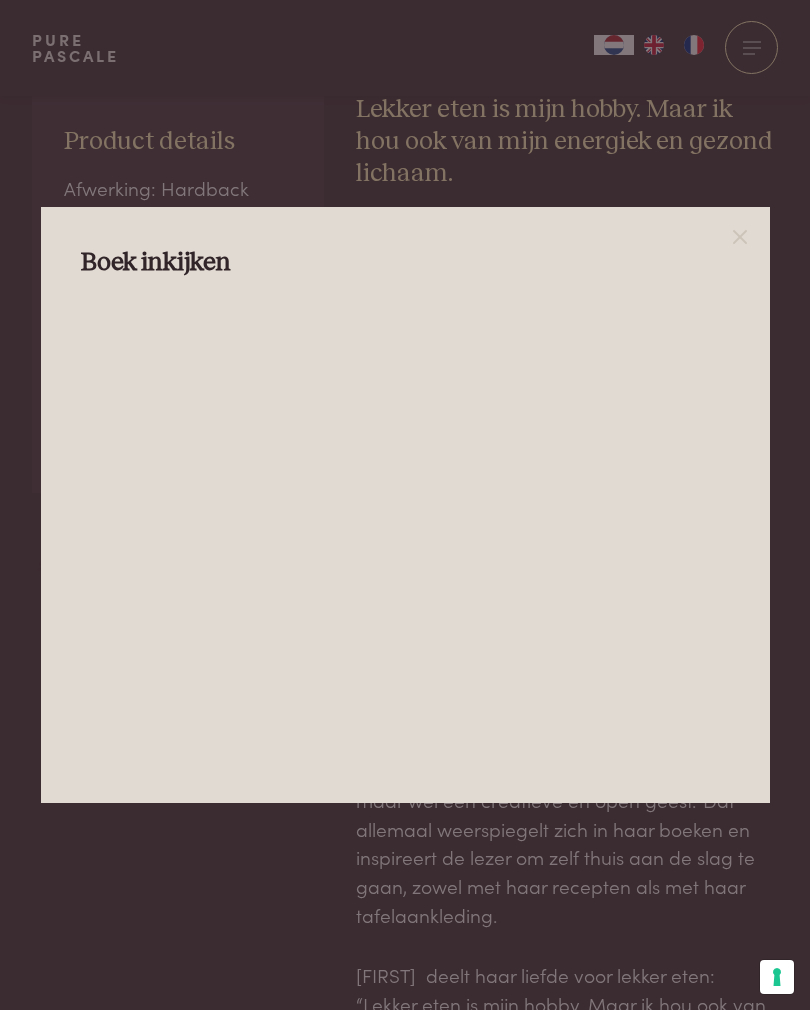 click 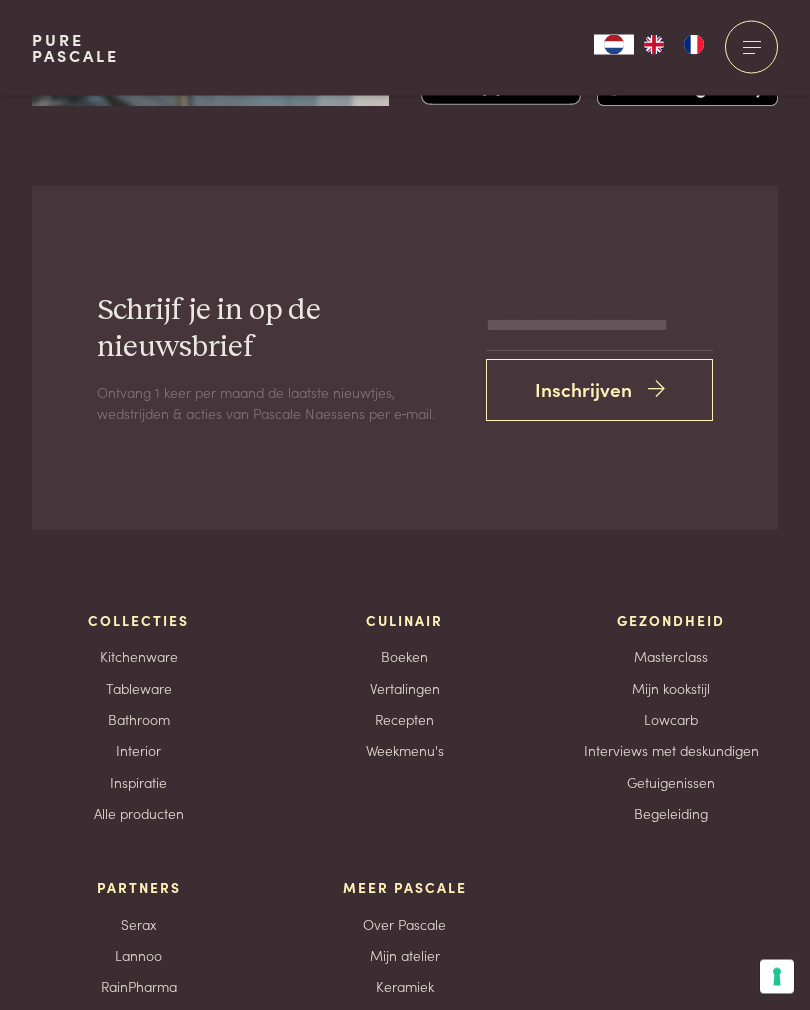 scroll, scrollTop: 7961, scrollLeft: 0, axis: vertical 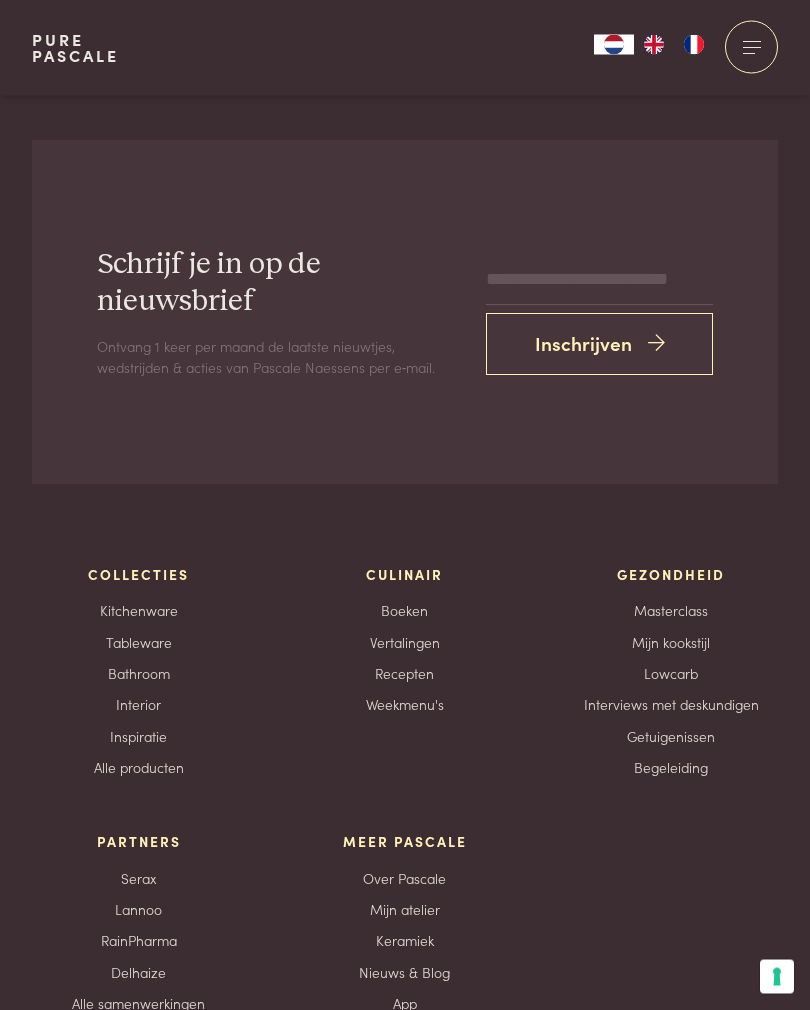 click on "Alle producten" at bounding box center (139, 768) 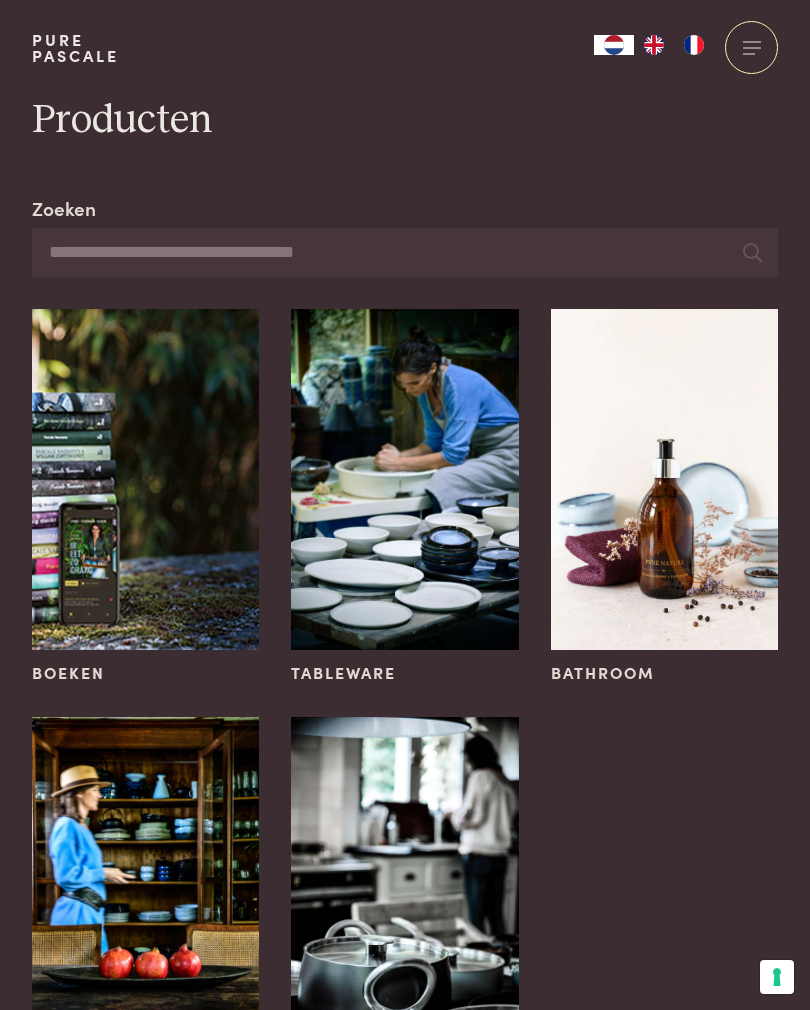 scroll, scrollTop: 0, scrollLeft: 0, axis: both 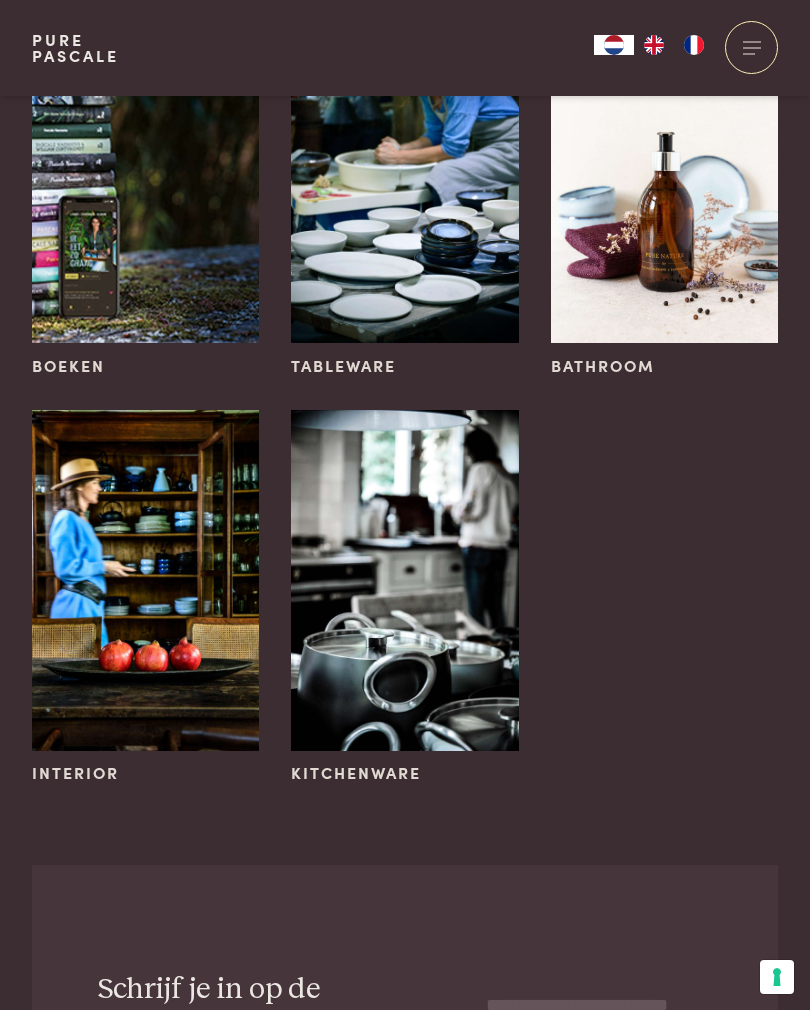 click at bounding box center (146, 580) 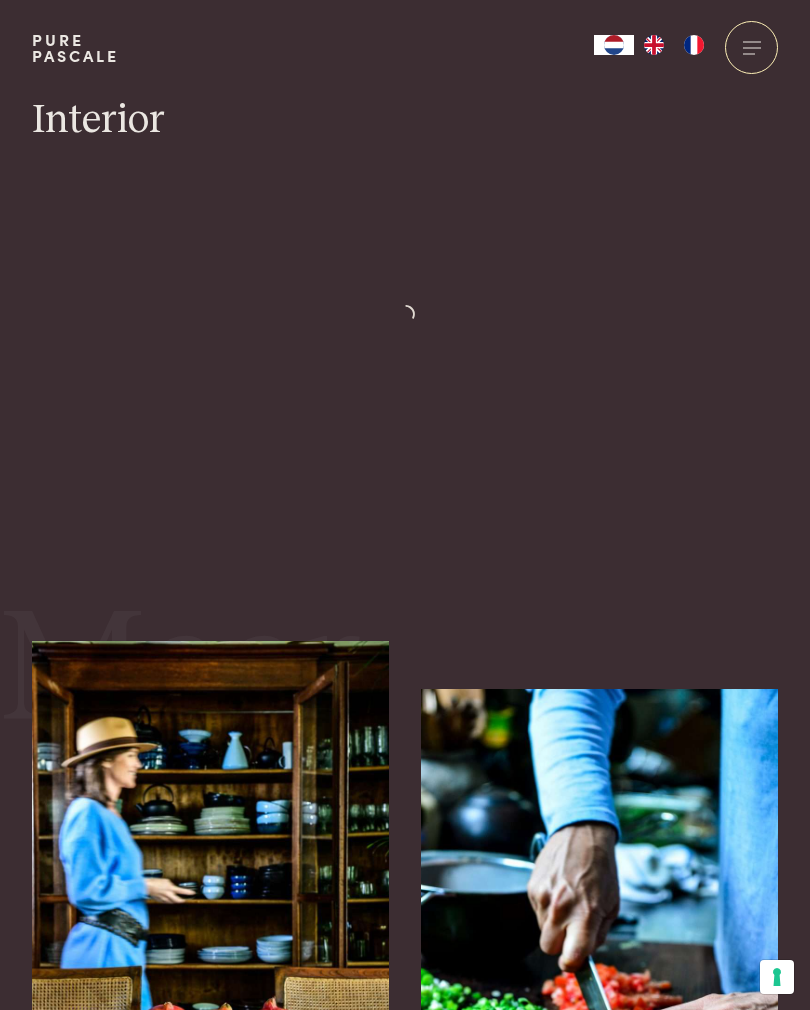 scroll, scrollTop: 0, scrollLeft: 0, axis: both 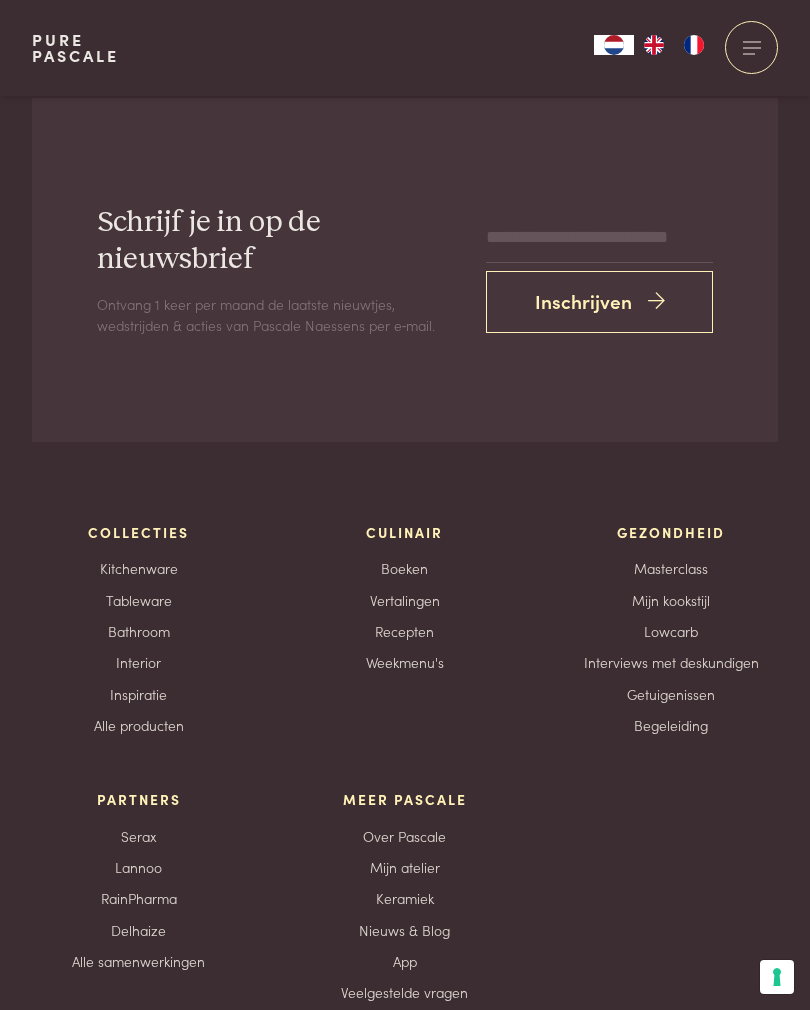 click on "Lowcarb" at bounding box center (671, 631) 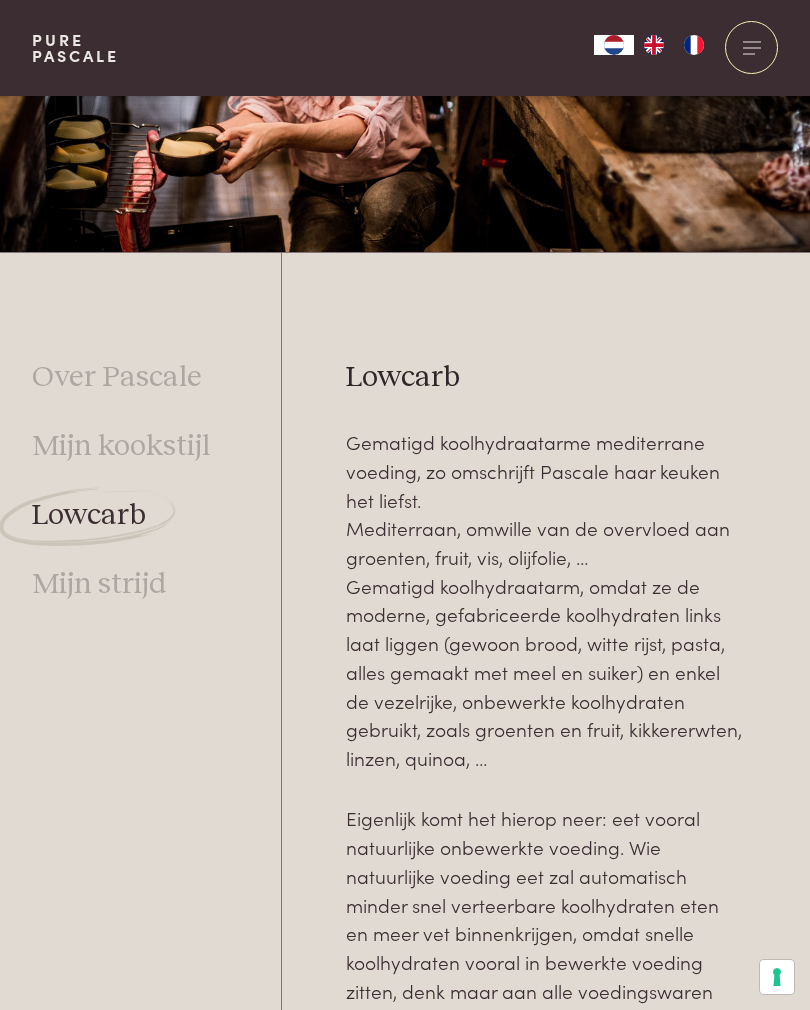 scroll, scrollTop: 557, scrollLeft: 0, axis: vertical 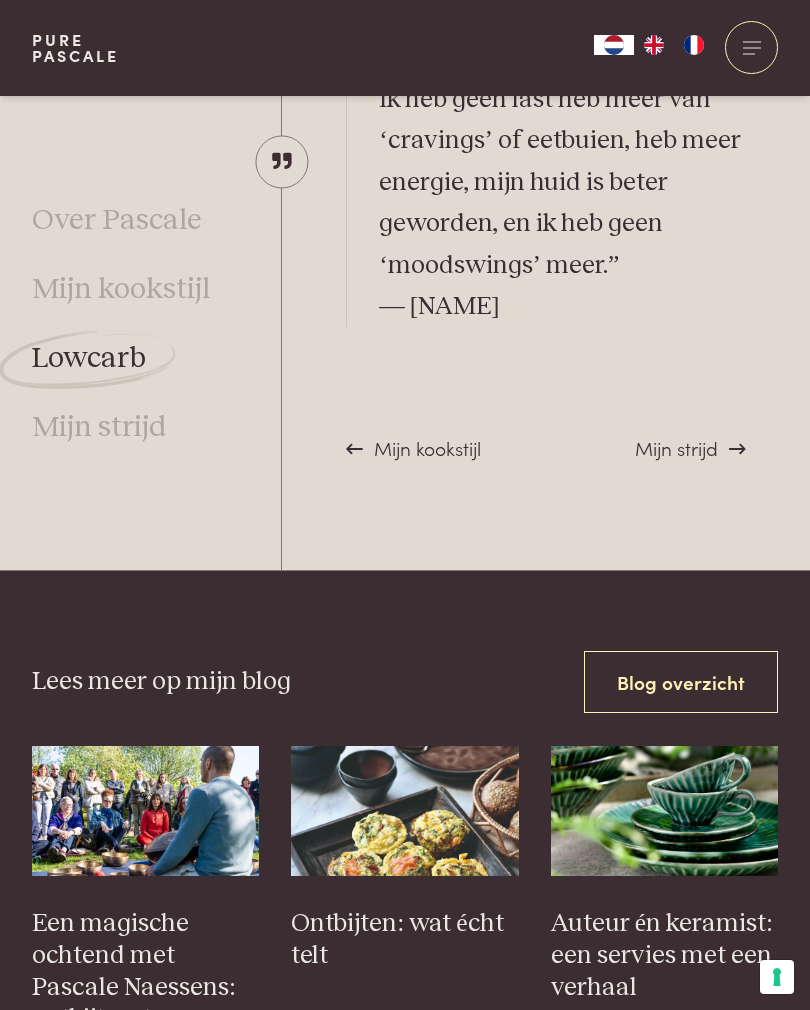 click on "Mijn strijd" at bounding box center [690, 449] 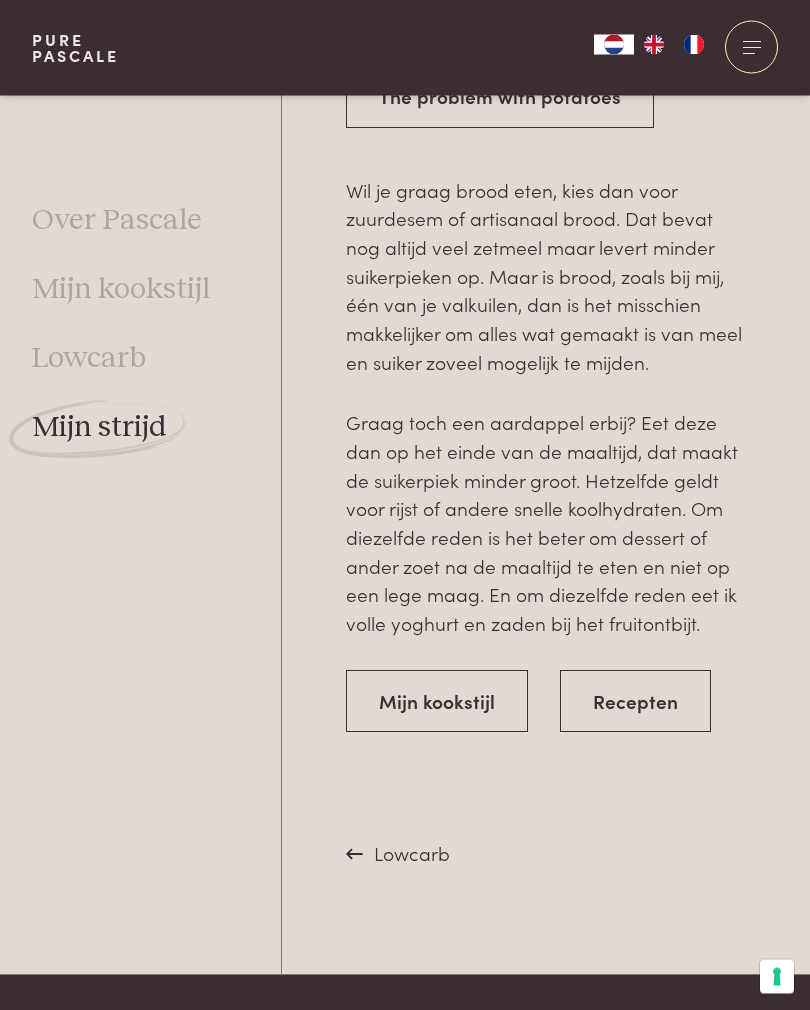 scroll, scrollTop: 5385, scrollLeft: 0, axis: vertical 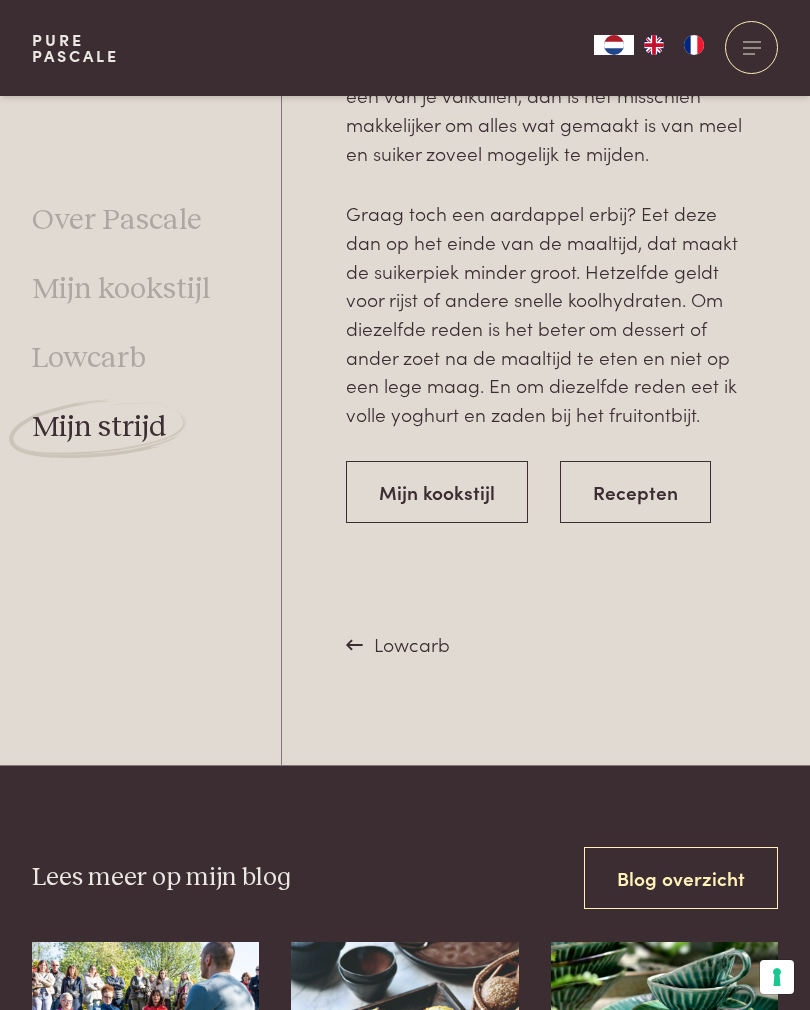 click on "Mijn strijd   Als model wilde ik nog slanker zijn.     Ik voelde mij ellendig, want ik kon mij niet houden aan de opgegeven dagelijkse hoeveelheid calorieën die normaal zijn voor iemand van mijn grootte en leeftijd. Het probleem moest dus wel bij mij liggen, aan mijn wilskracht of beter gezegd aan mijn gebrek aan wilskracht. De klassieke voedingsleer was er in ieder geval wel in geslaagd om mij op te zadelen met een schuldgevoel.               Weg met diëten, ik haat diëten.   Toen is mijn zoektocht begonnen naar een andere manier van eten. Wat liep er fout? Een mens is tenslotte gemaakt om te eten en meer dan alleen maar een blad sla of een appel. Ik ben me beginnen verdiepen in het thema: wat doet voeding met je hersenen, wat doet voeding met je lichaam. Ik verslind nog altijd boeken en internationale wetenschappelijke studies over voeding en de mens.             ‘Intuïtief eten?’             Brood en aardappelen? Help, wat een controverse!       The problem with potatoes       Mijn kookstijl" at bounding box center [546, -2026] 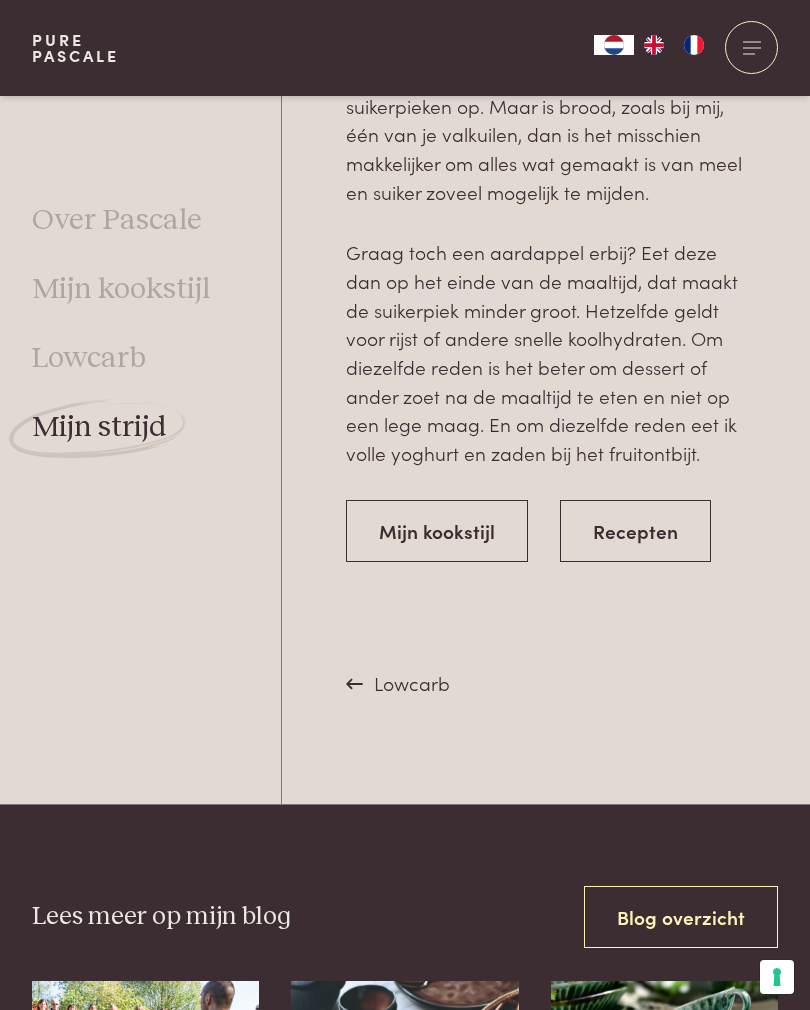 scroll, scrollTop: 5217, scrollLeft: 0, axis: vertical 